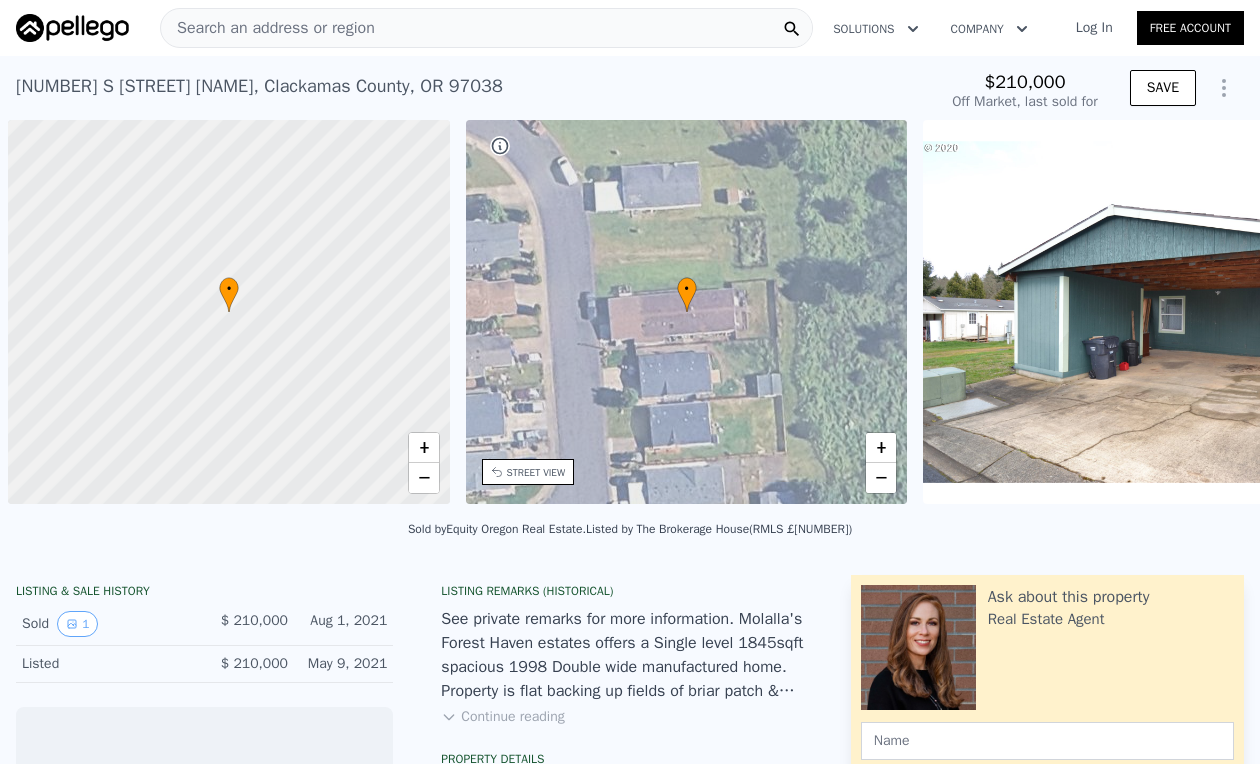 scroll, scrollTop: 0, scrollLeft: 0, axis: both 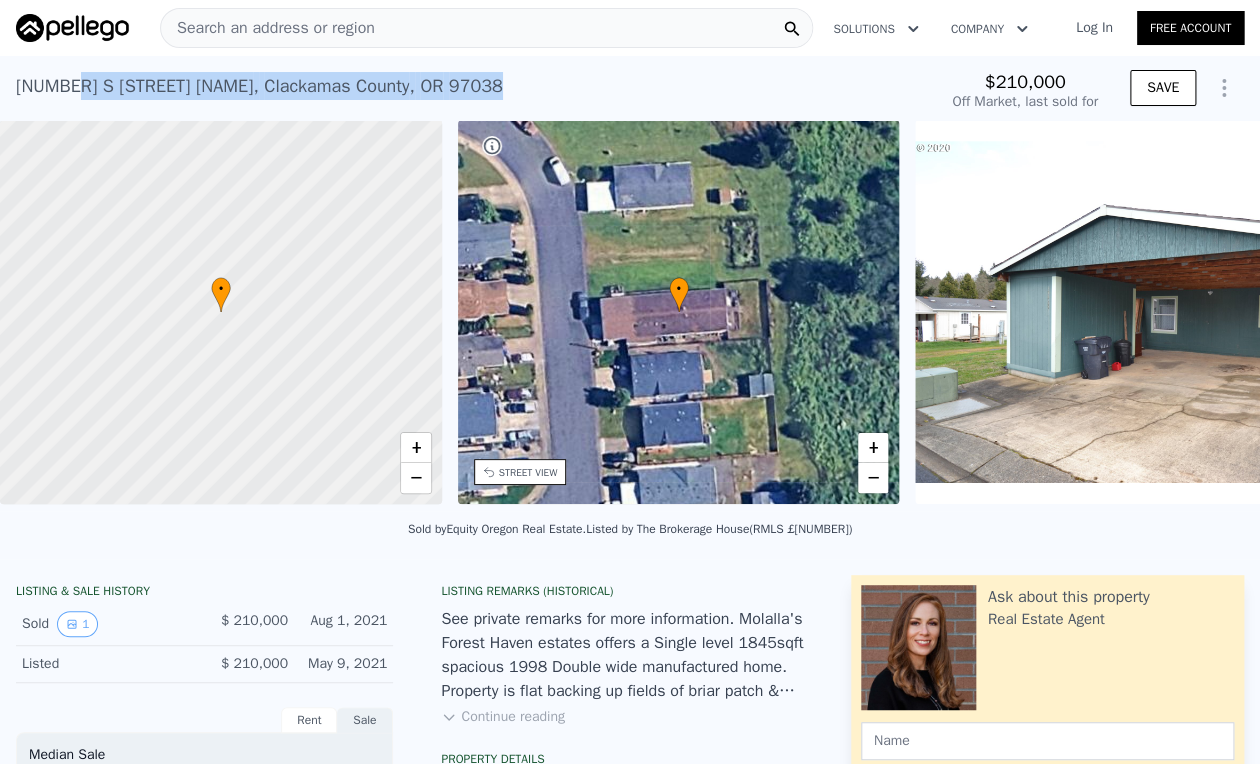 drag, startPoint x: 66, startPoint y: 86, endPoint x: 521, endPoint y: 80, distance: 455.03955 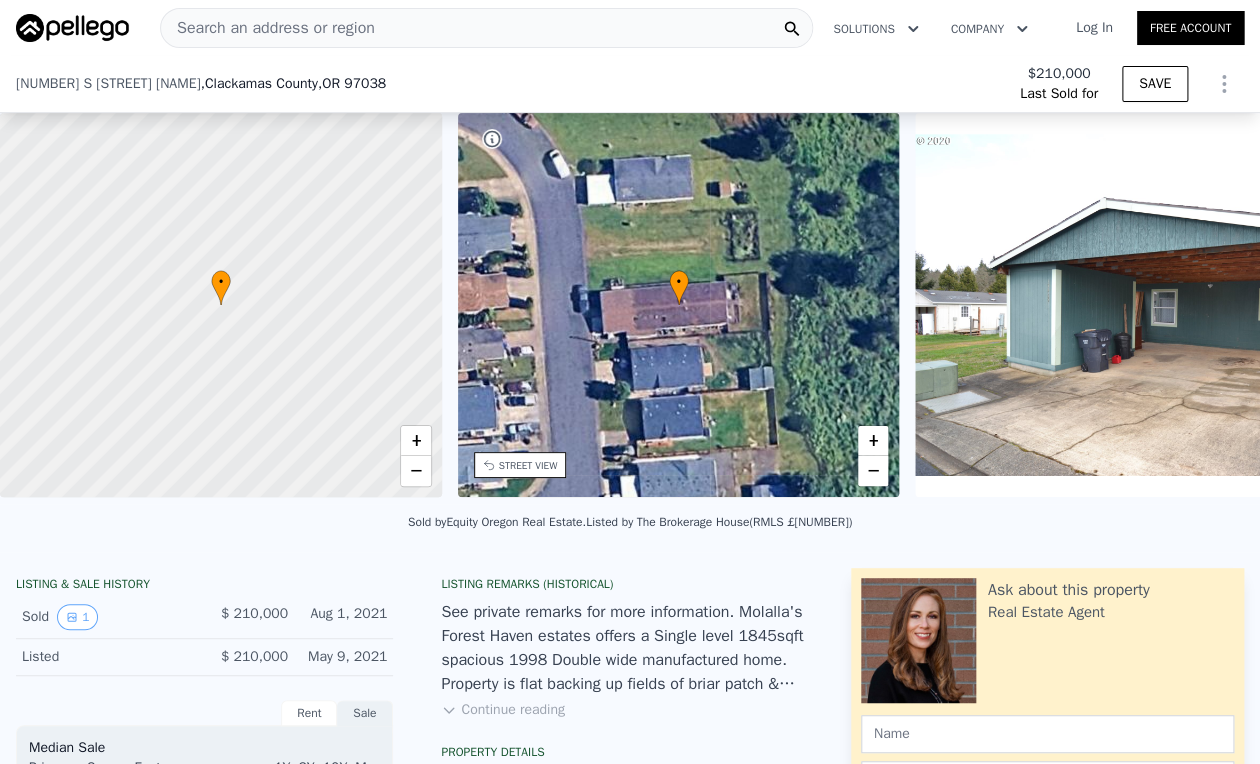 scroll, scrollTop: 437, scrollLeft: 0, axis: vertical 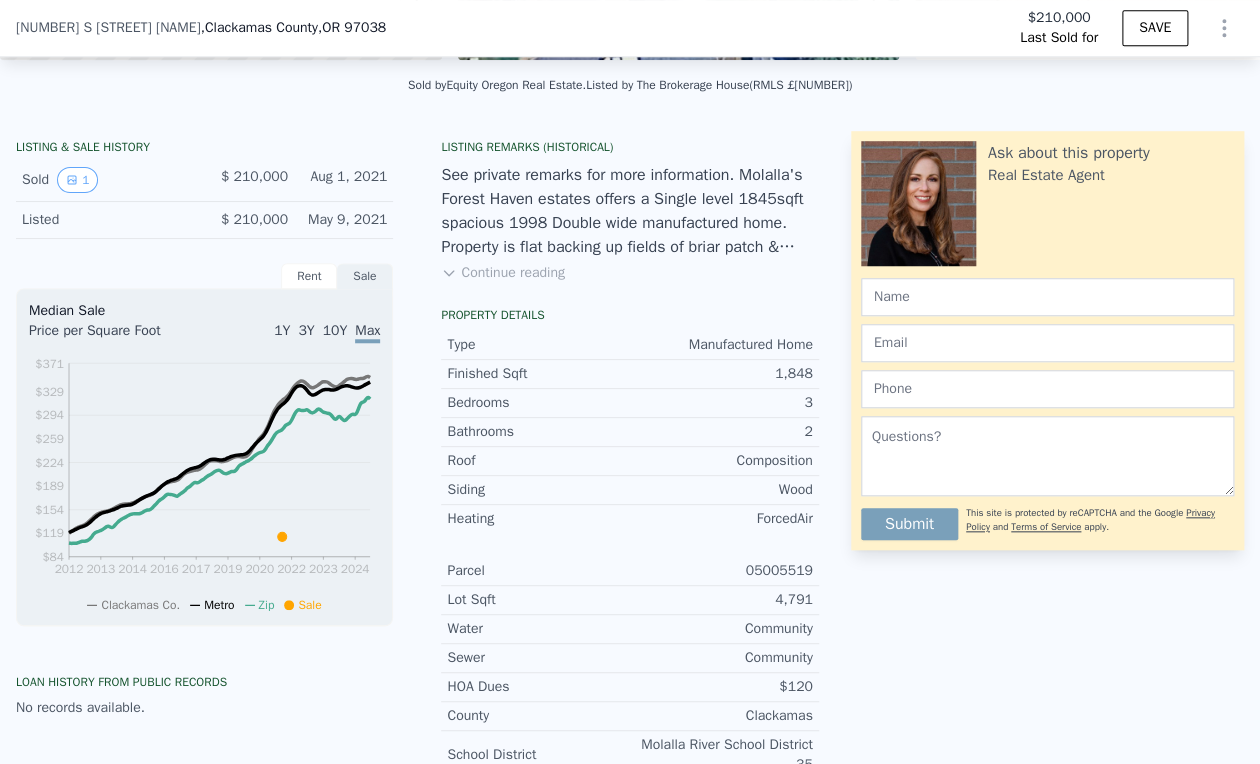 type on "$ 360,000" 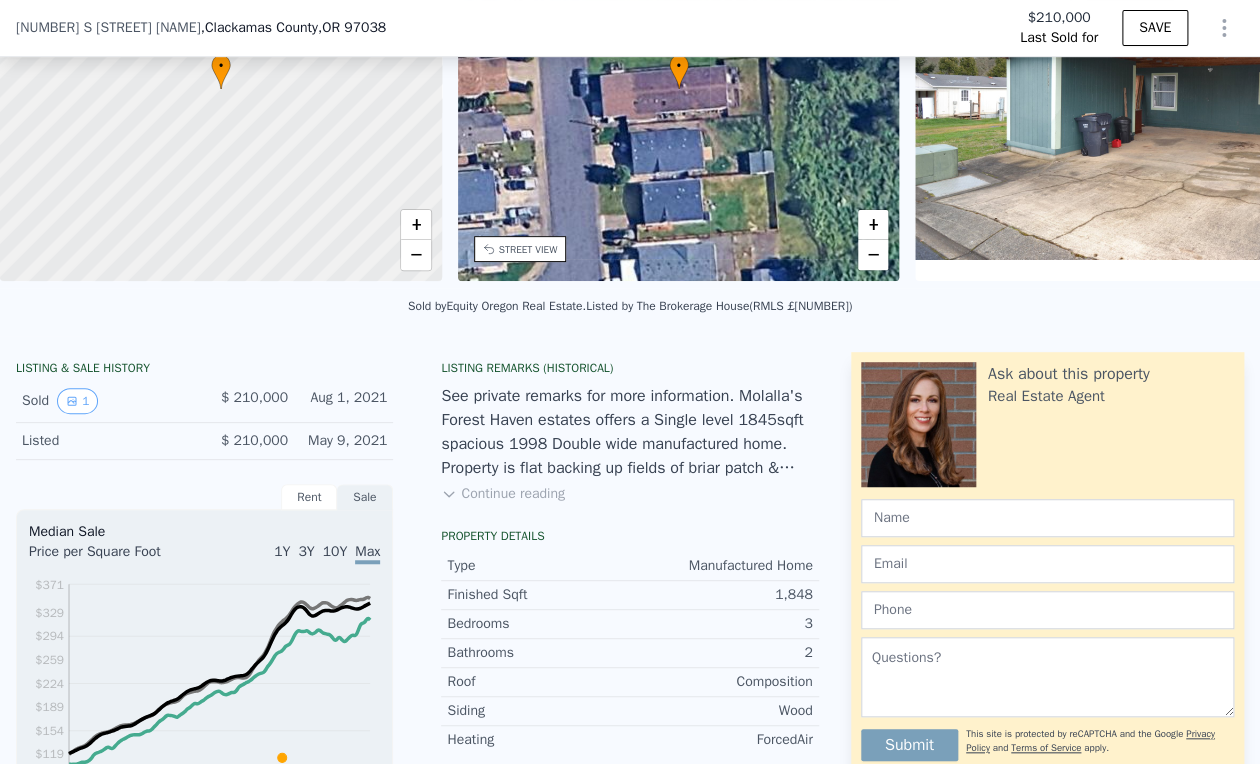 scroll, scrollTop: 215, scrollLeft: 0, axis: vertical 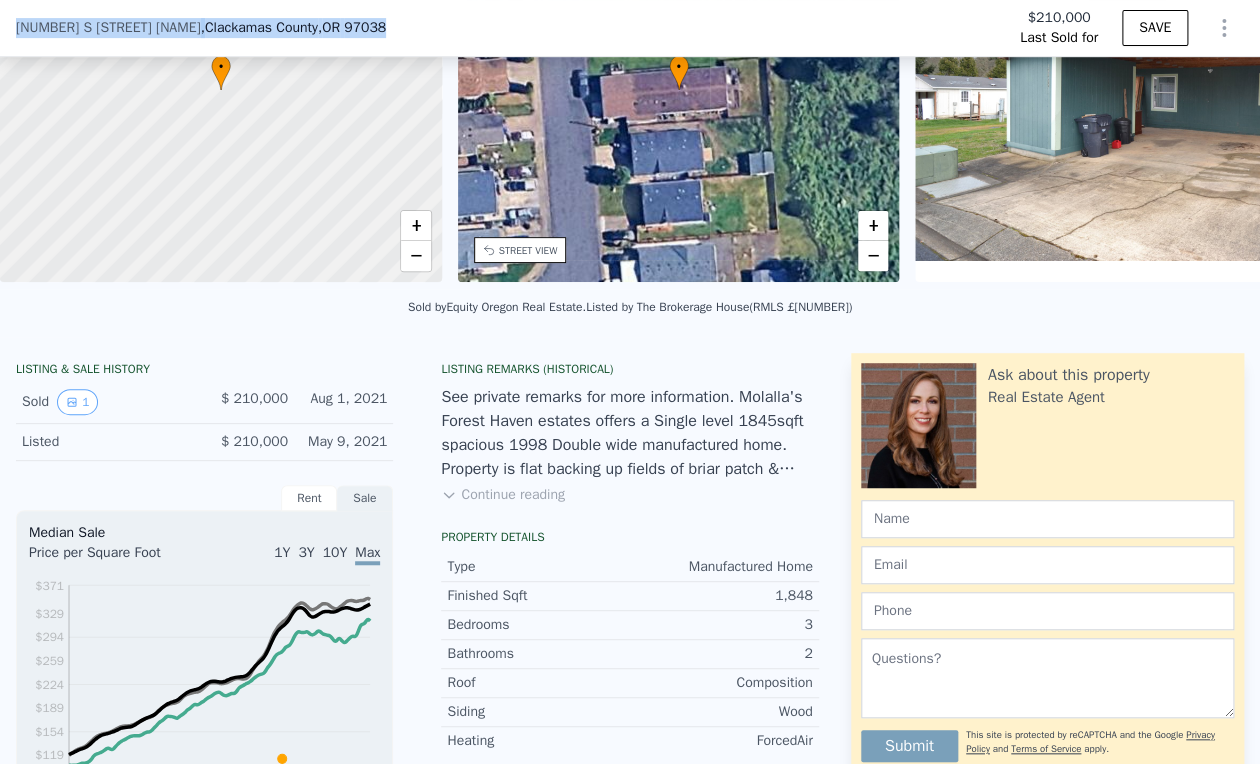 drag, startPoint x: 403, startPoint y: 22, endPoint x: 13, endPoint y: 36, distance: 390.2512 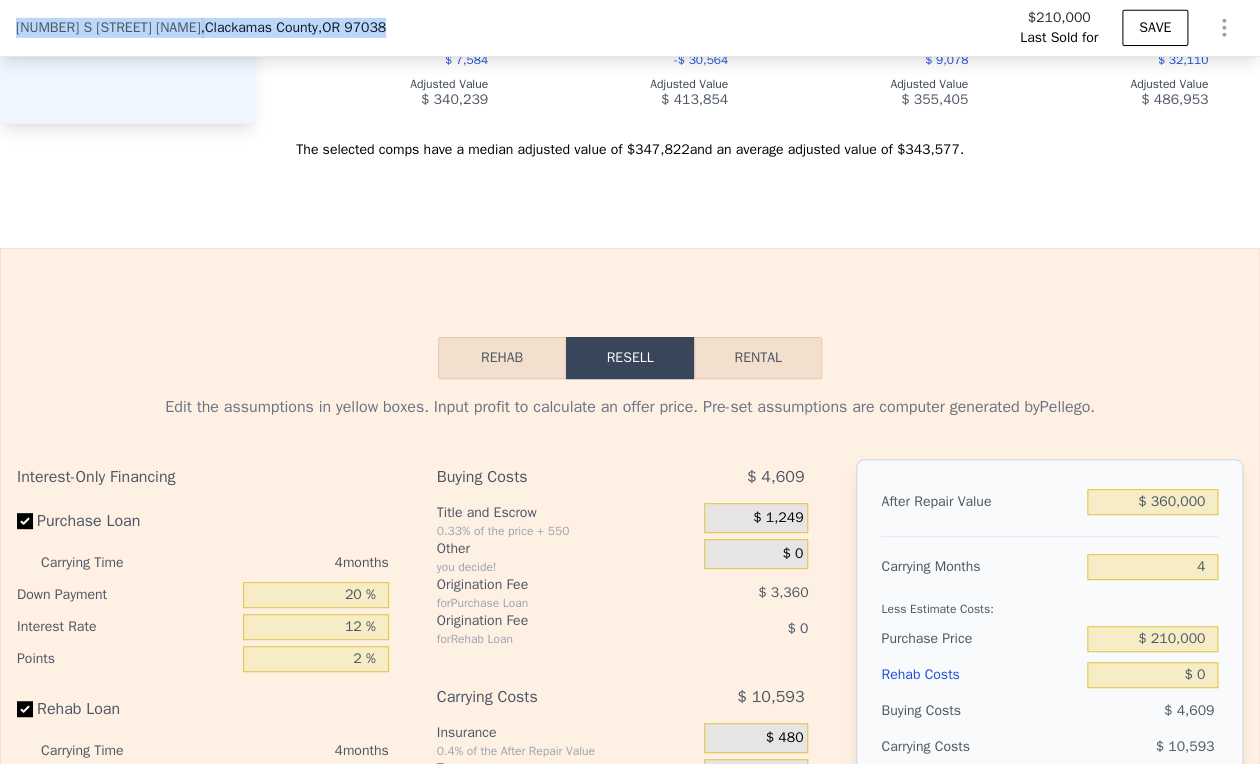 scroll, scrollTop: 2881, scrollLeft: 0, axis: vertical 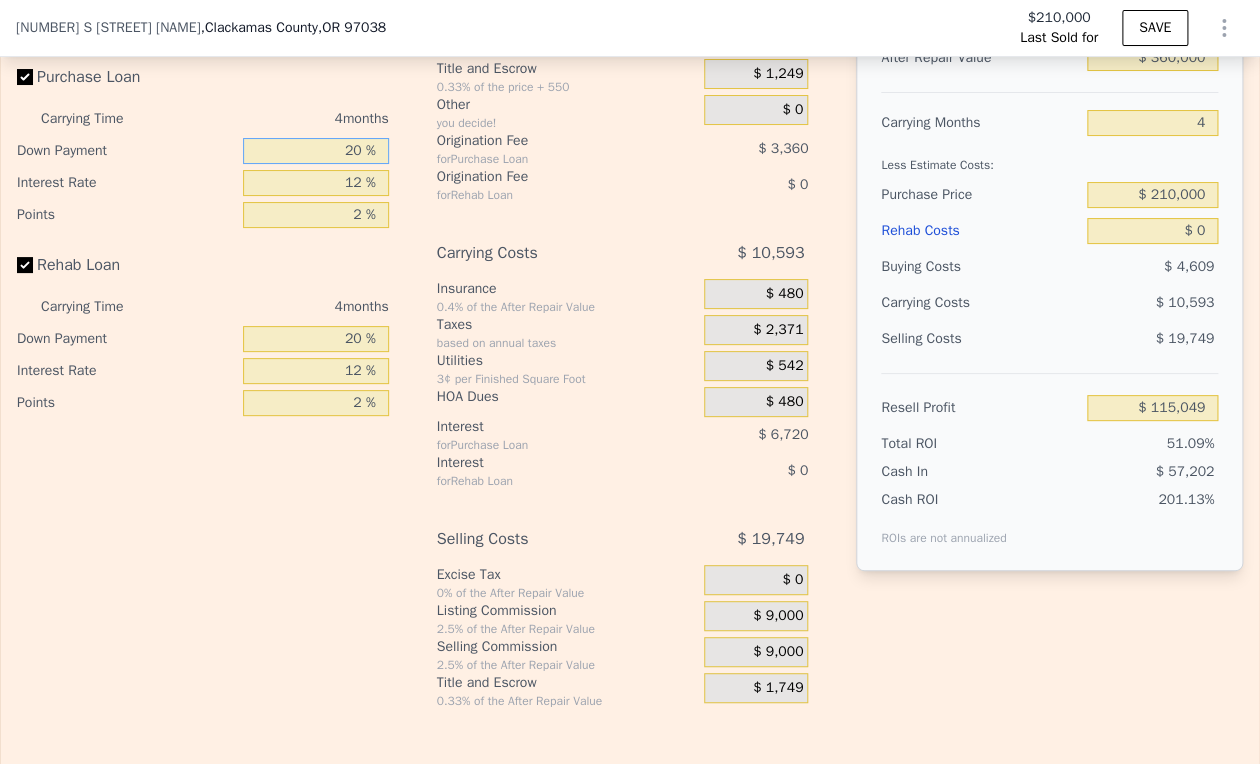 click on "20 %" at bounding box center [315, 151] 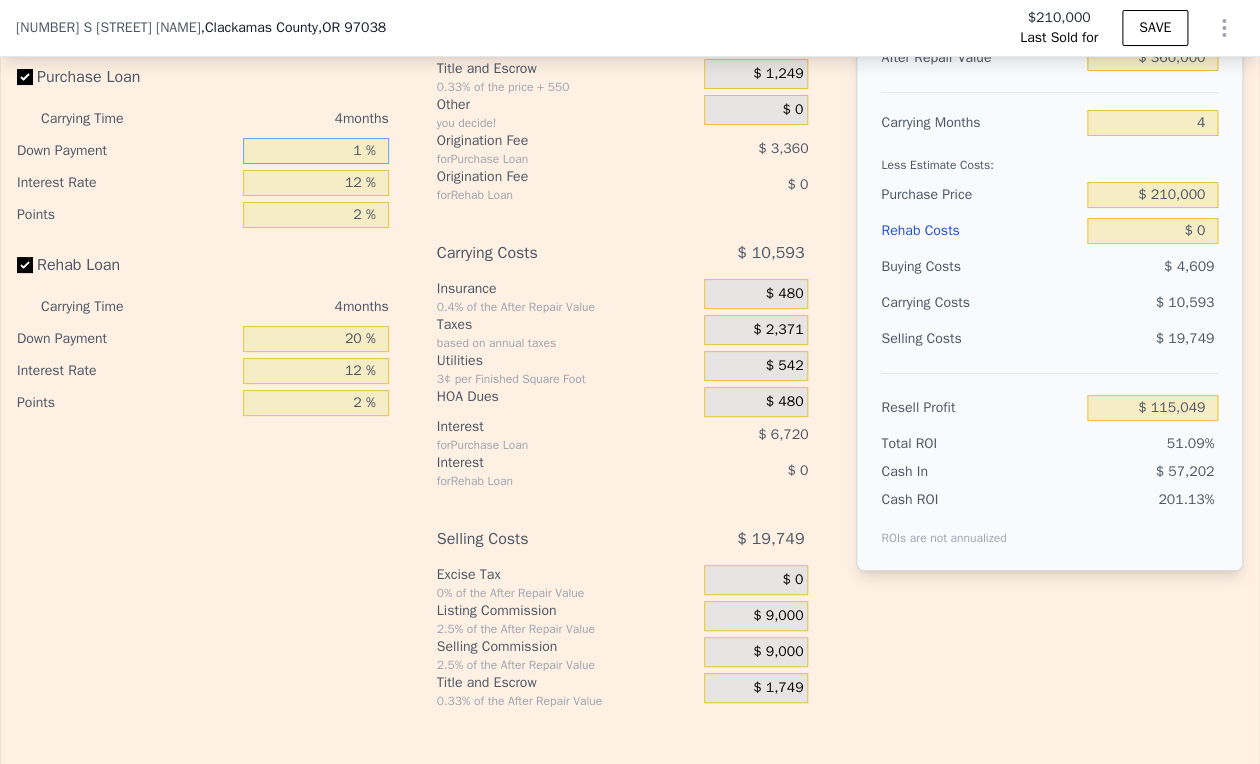 type on "$ 112,655" 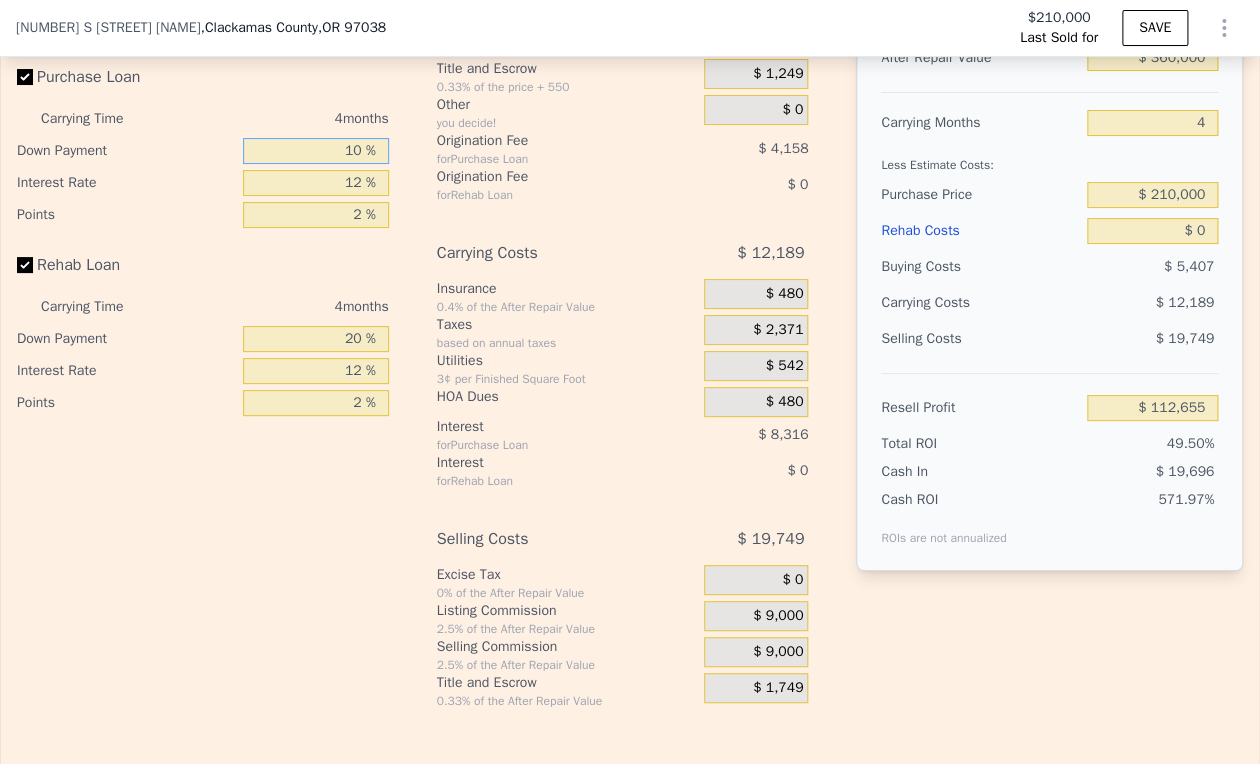 type on "10 %" 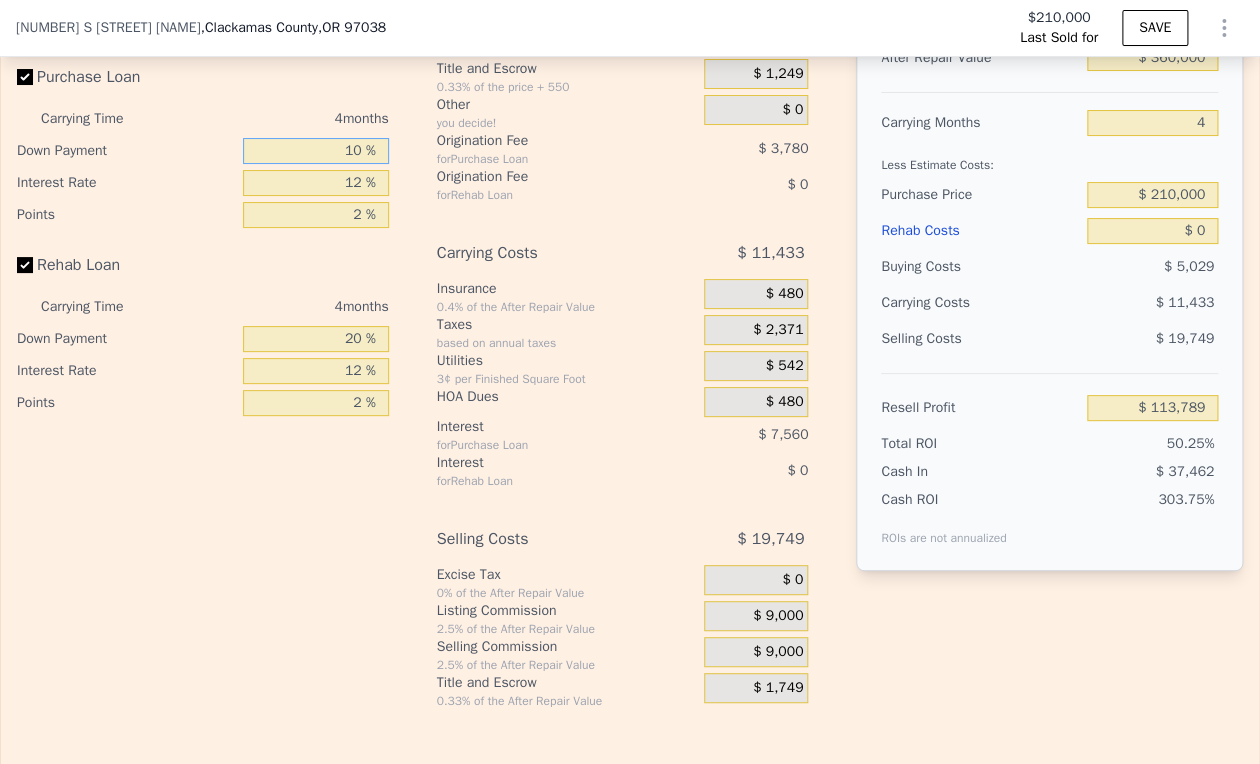 type on "10 %" 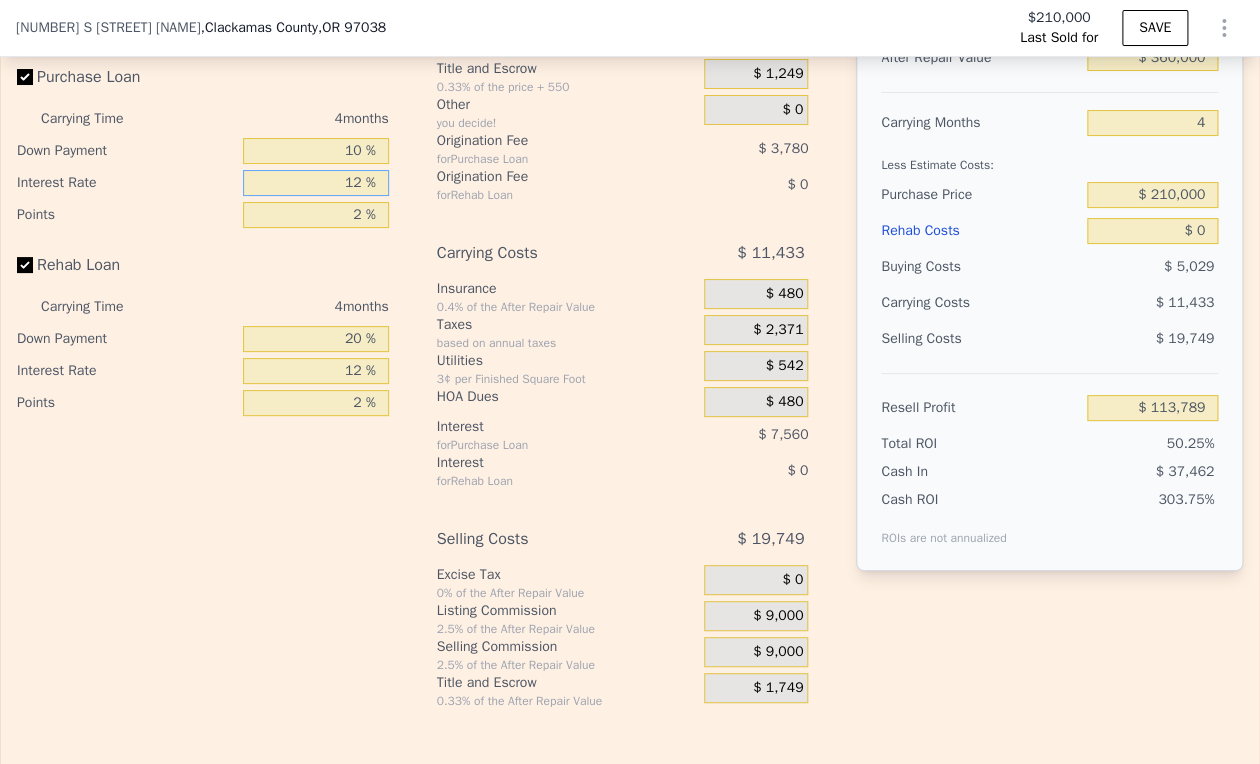 click on "12 %" at bounding box center [315, 183] 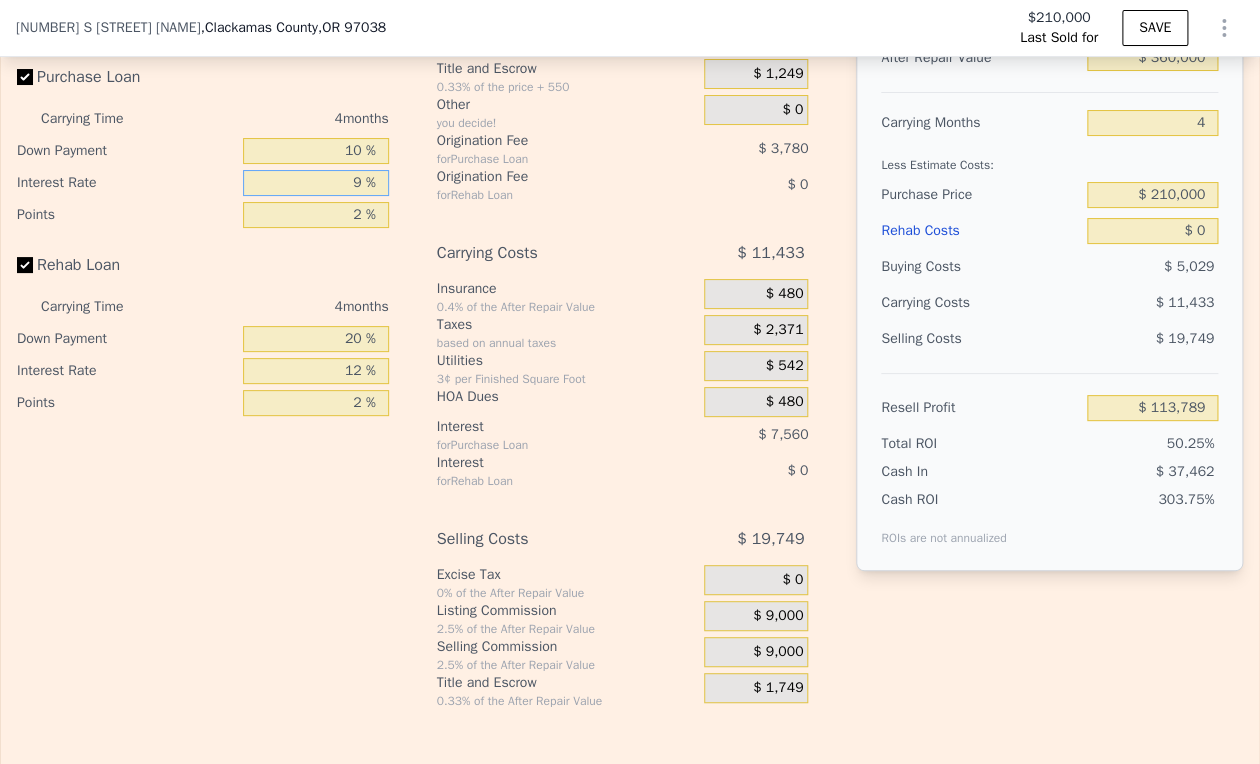 type on "9 %" 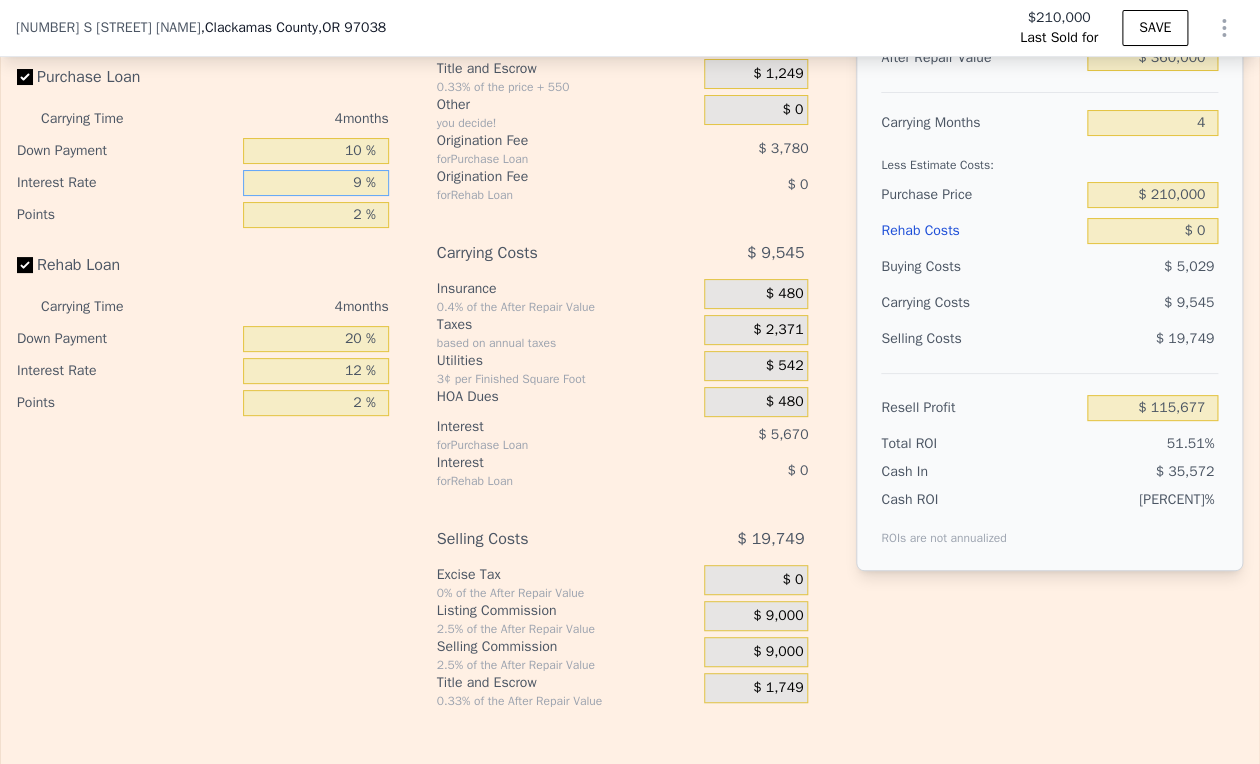 type on "9 %" 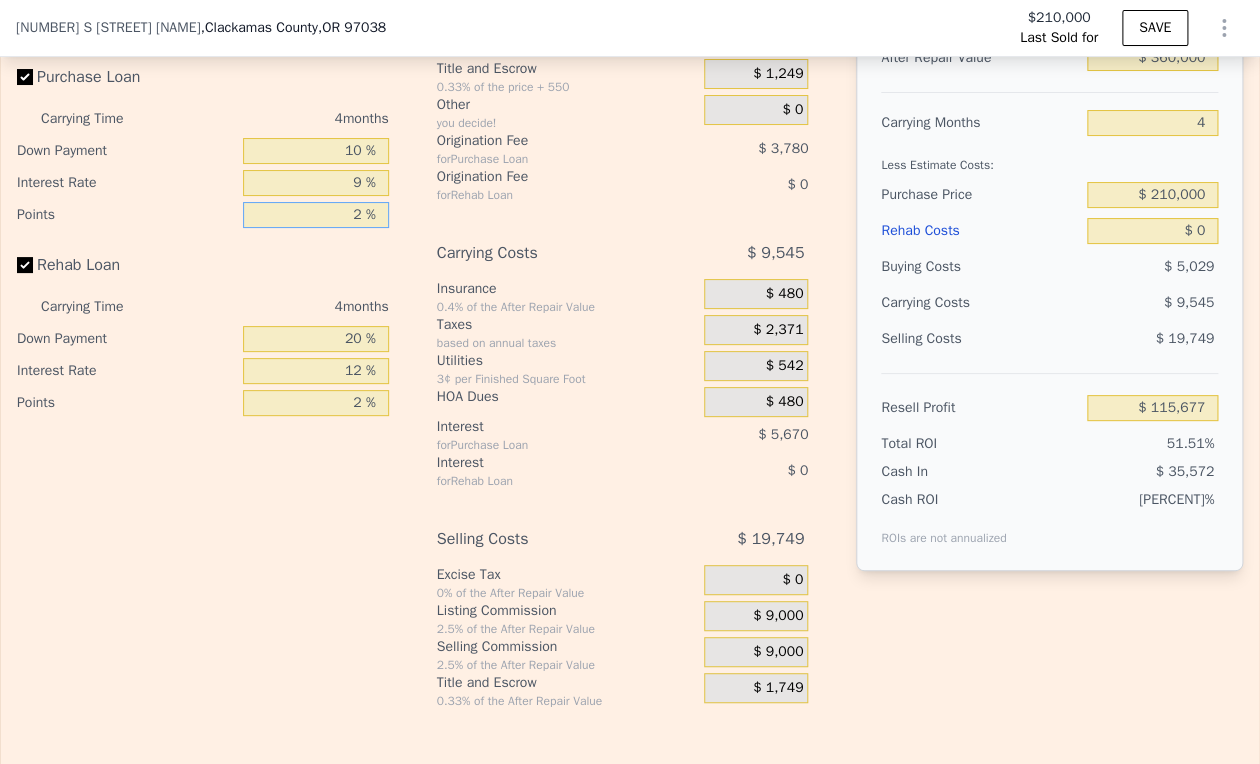 click on "2 %" at bounding box center (315, 215) 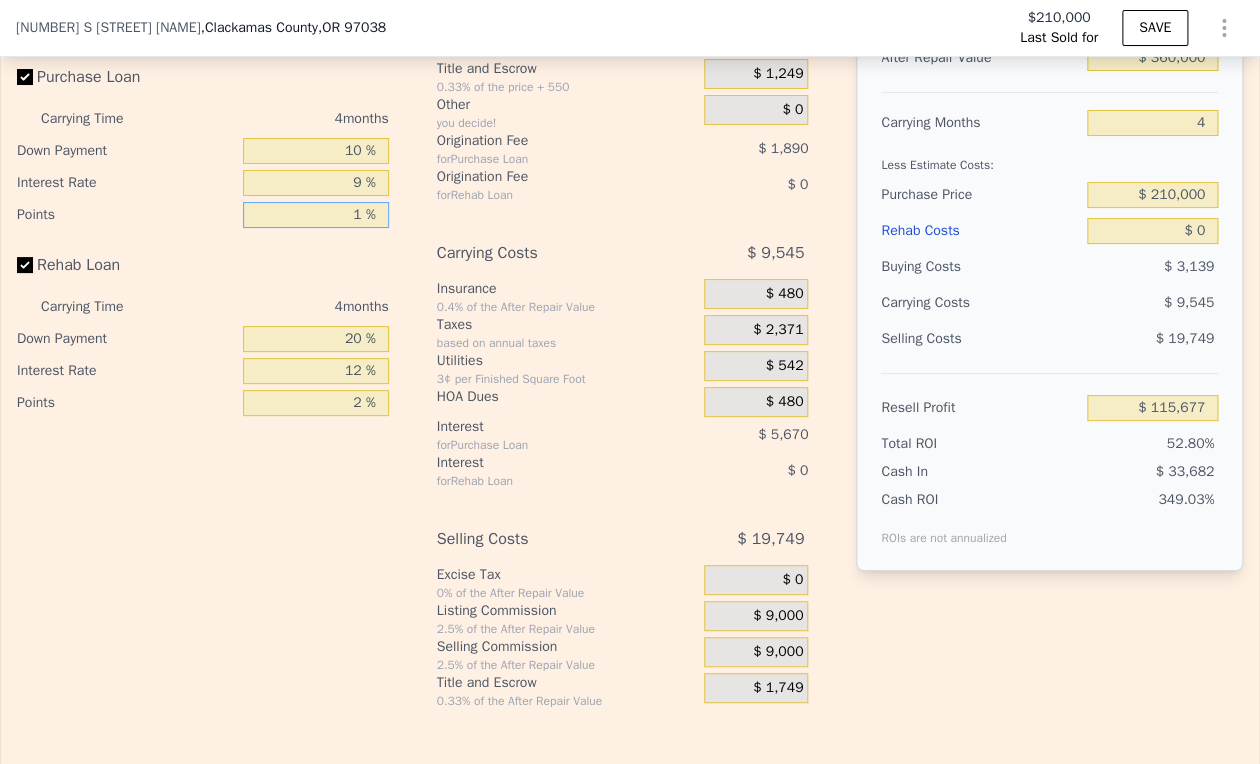 type on "$ 117,567" 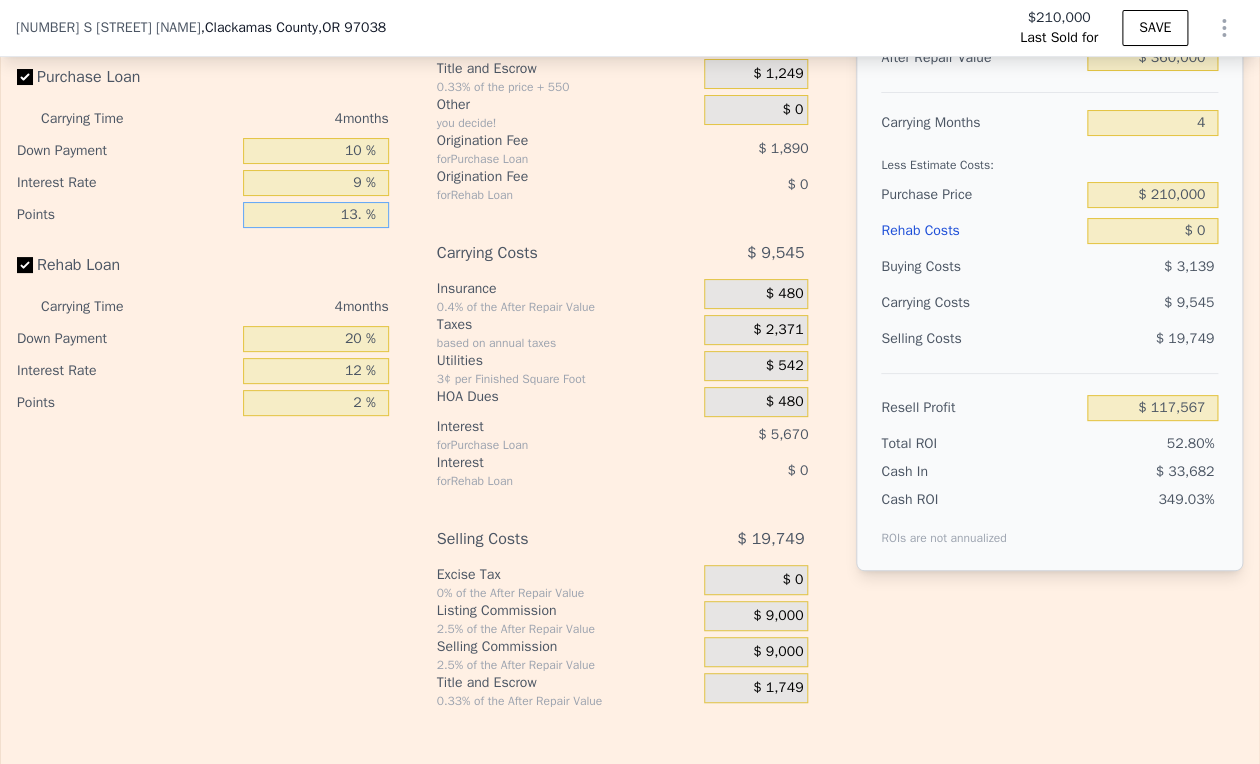 type on "13.5 %" 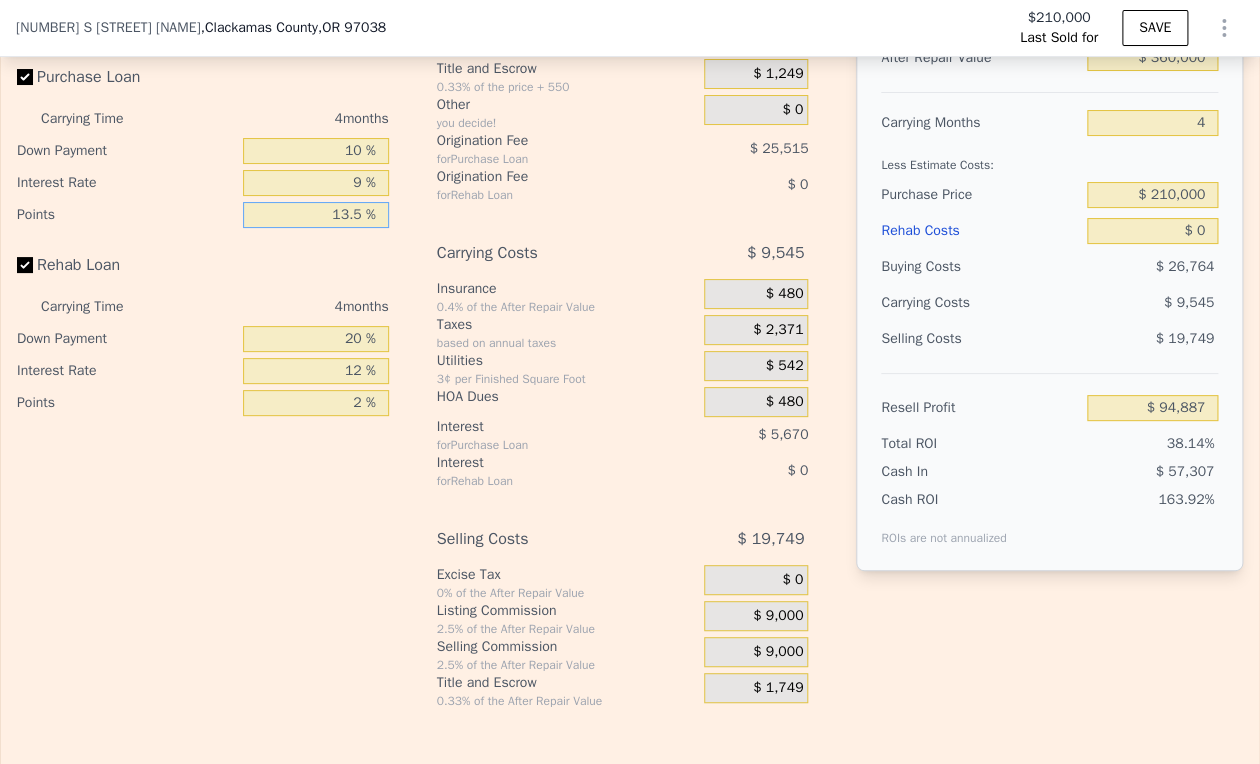 type on "$ 93,942" 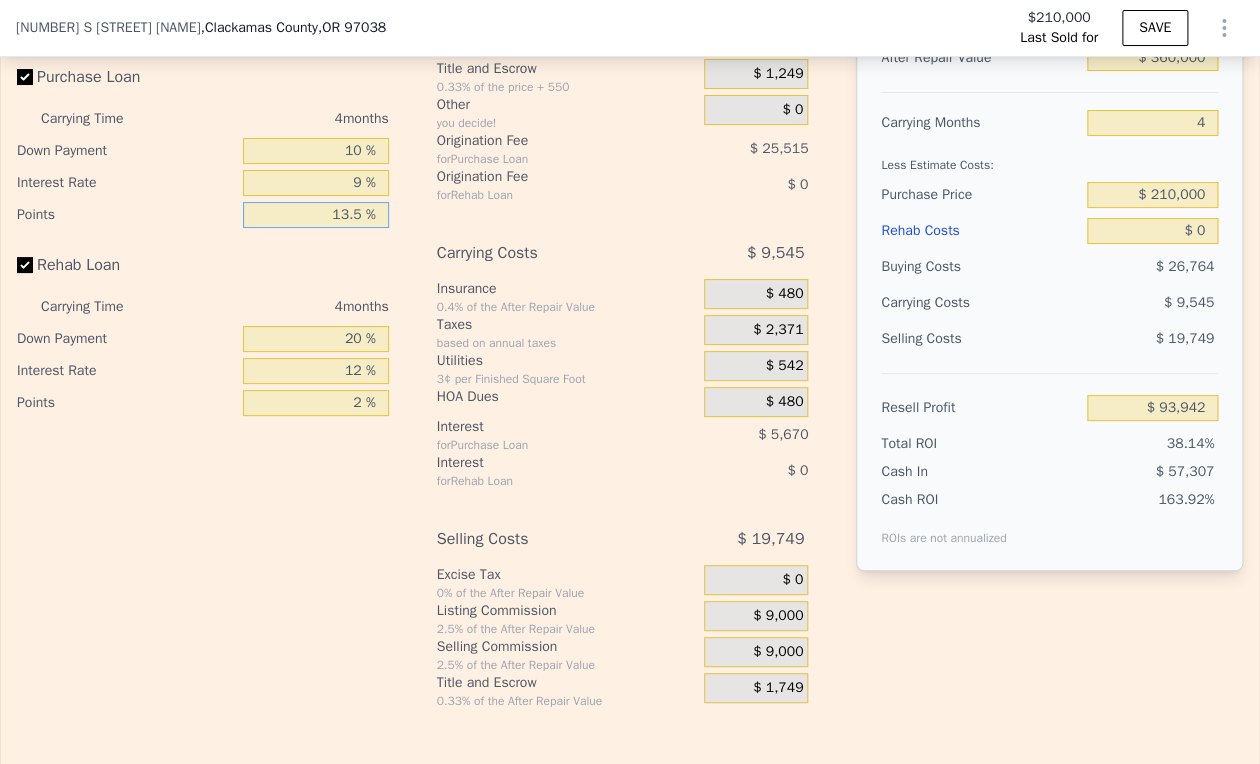click on "13.5 %" at bounding box center [315, 215] 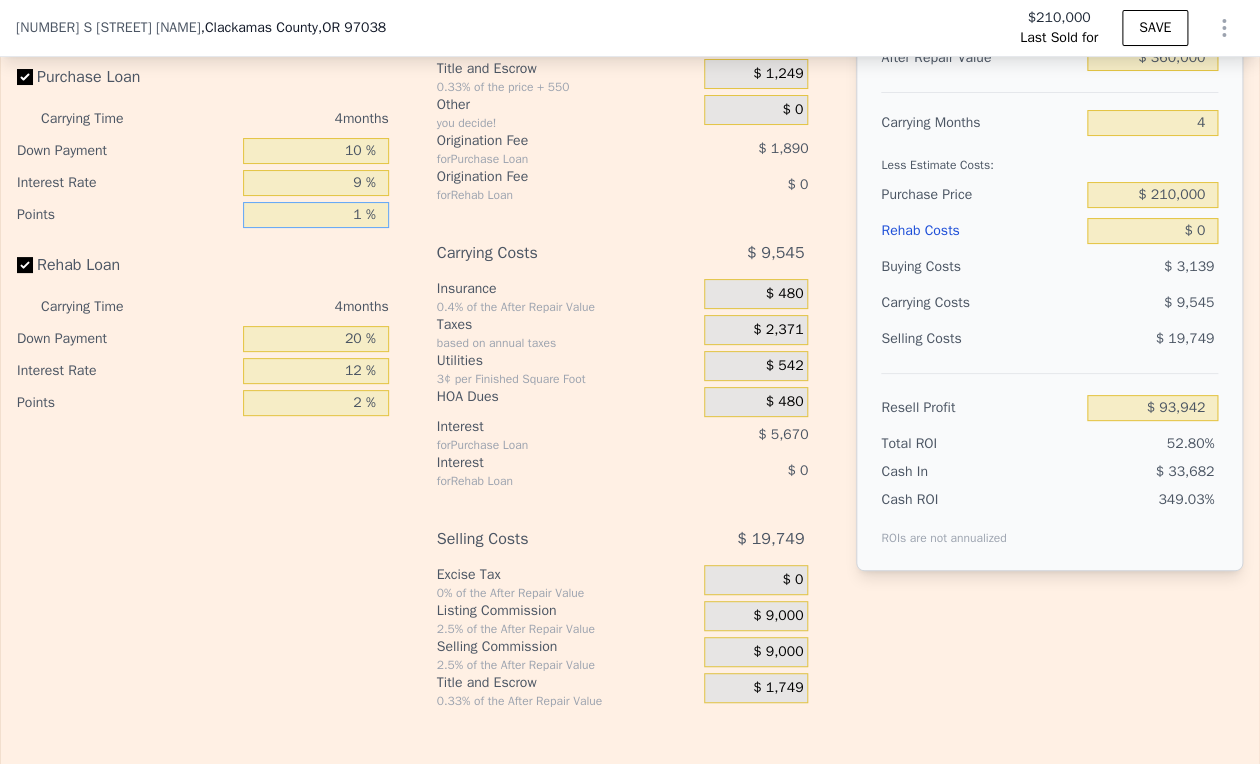 type on "$ 117,567" 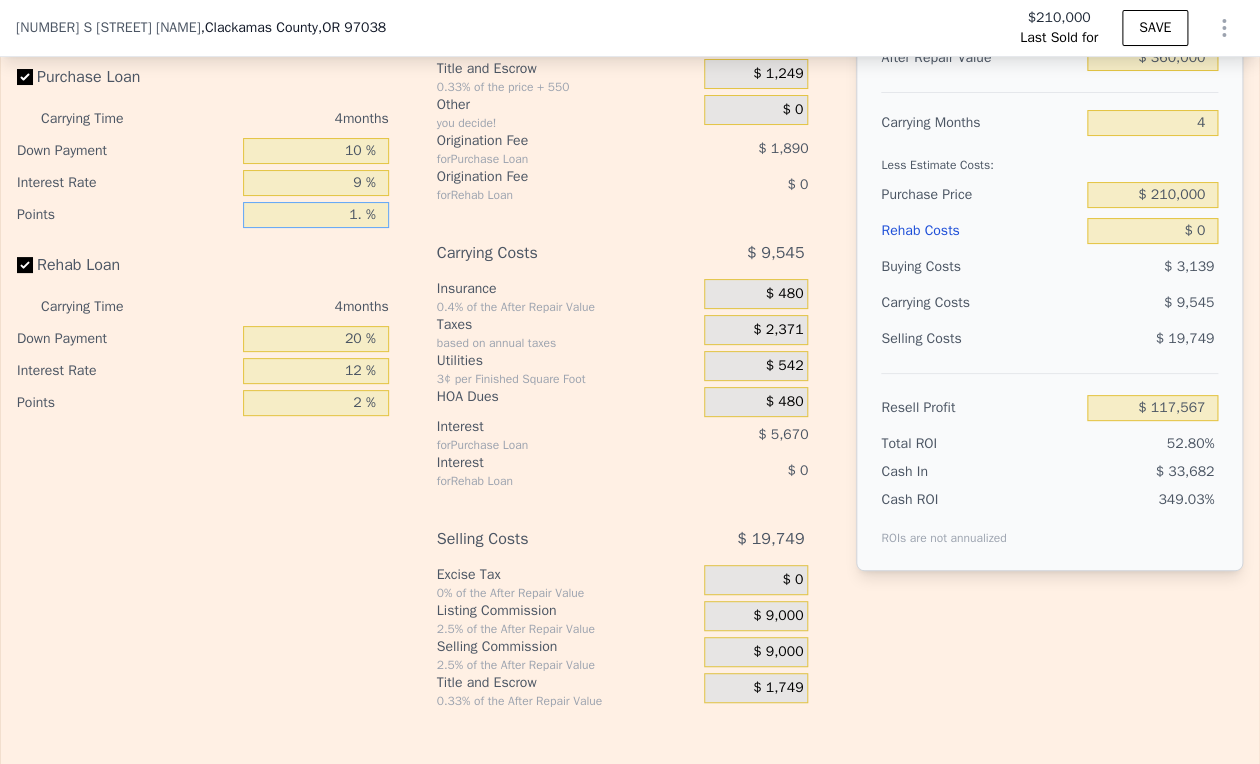 type on "1.5 %" 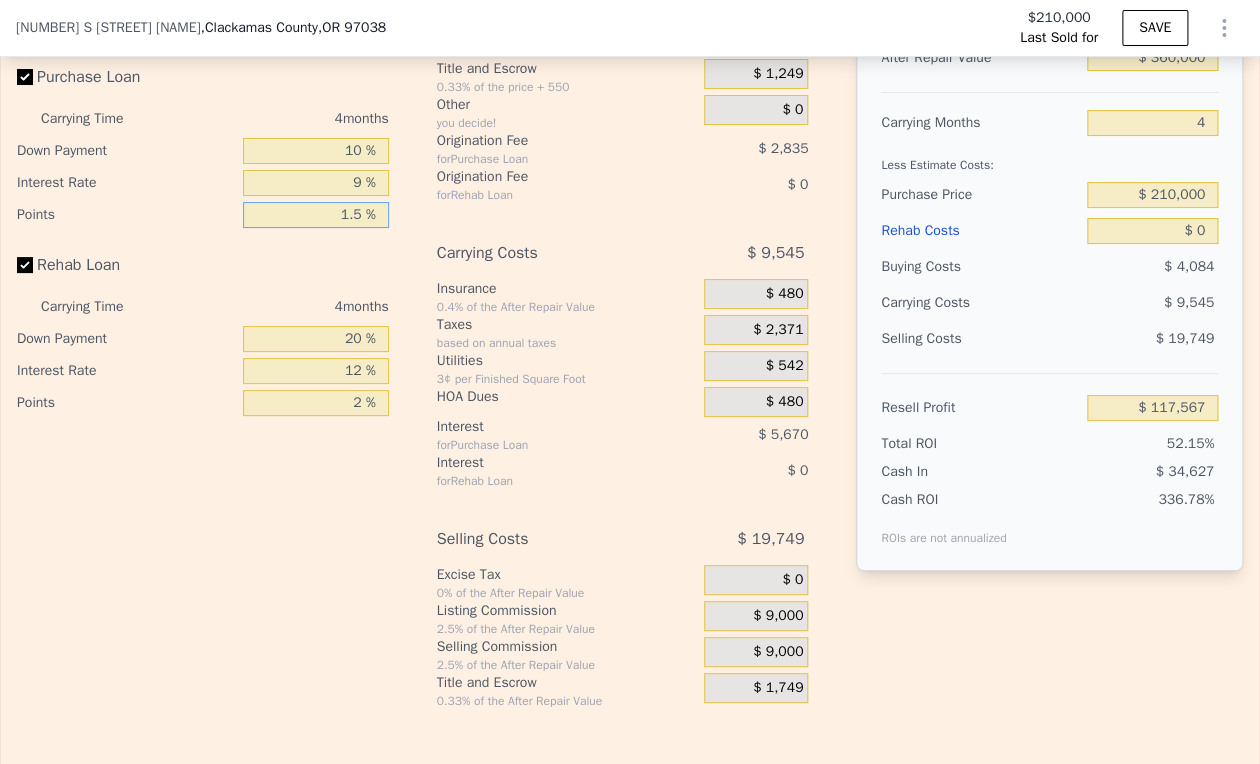 type on "$ 116,622" 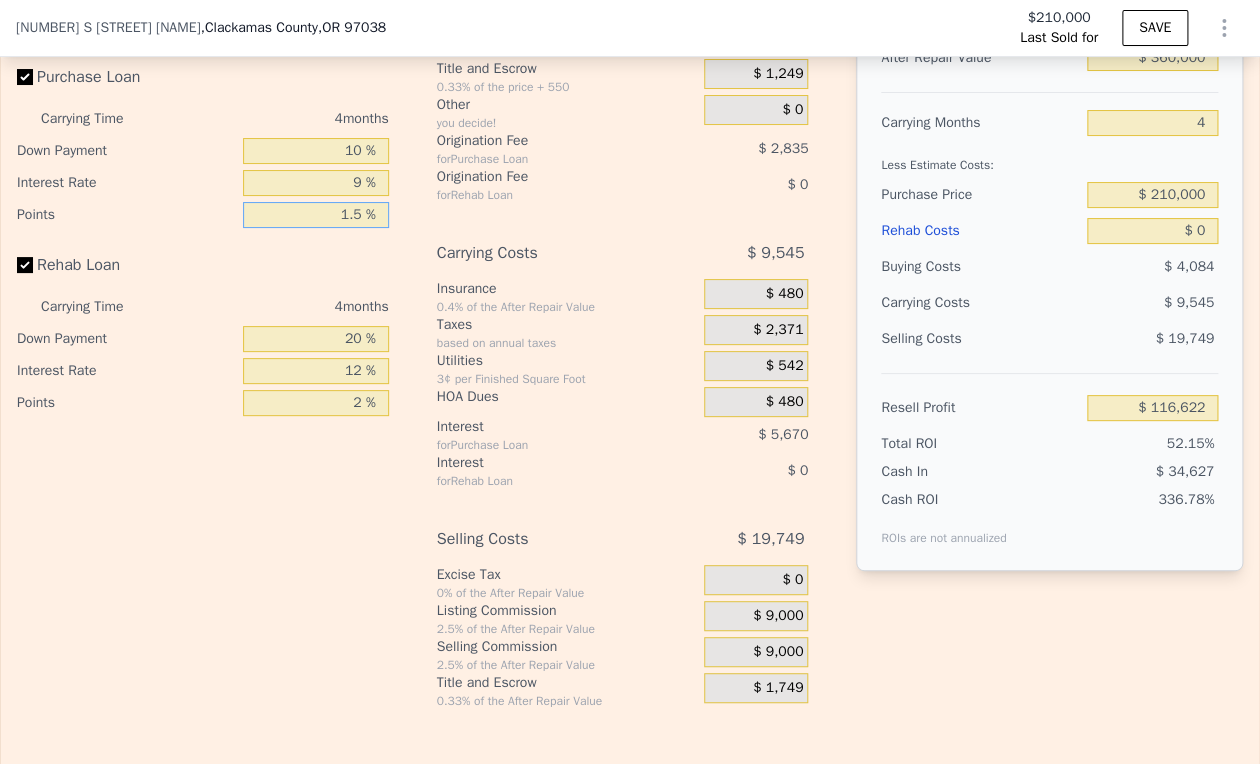 type on "1.5 %" 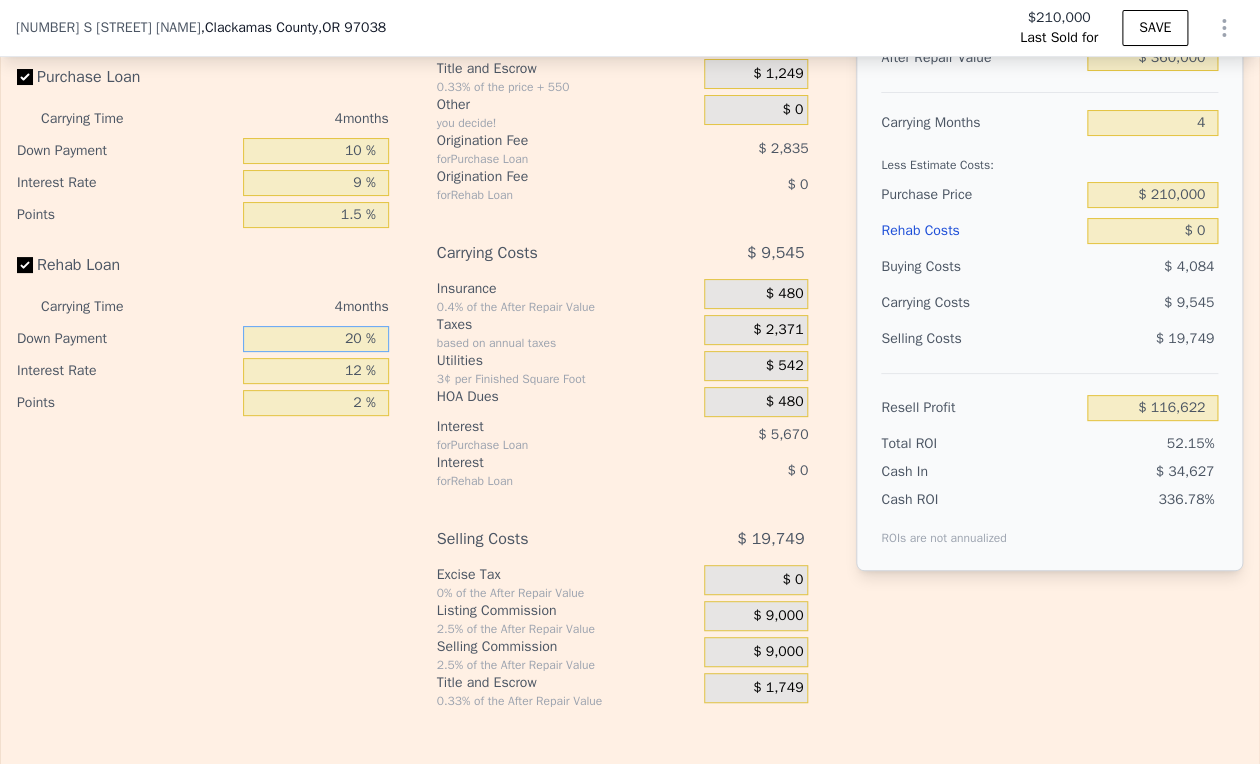 click on "20 %" at bounding box center (315, 339) 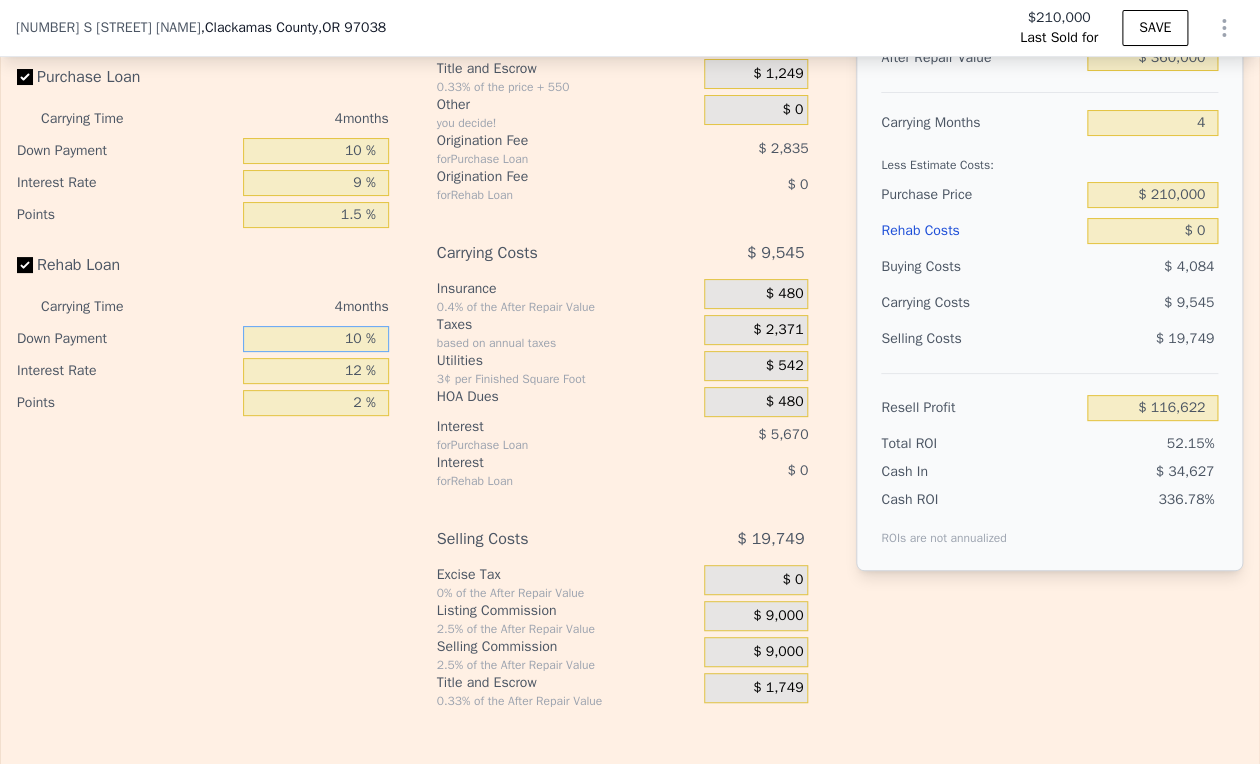 type on "10 %" 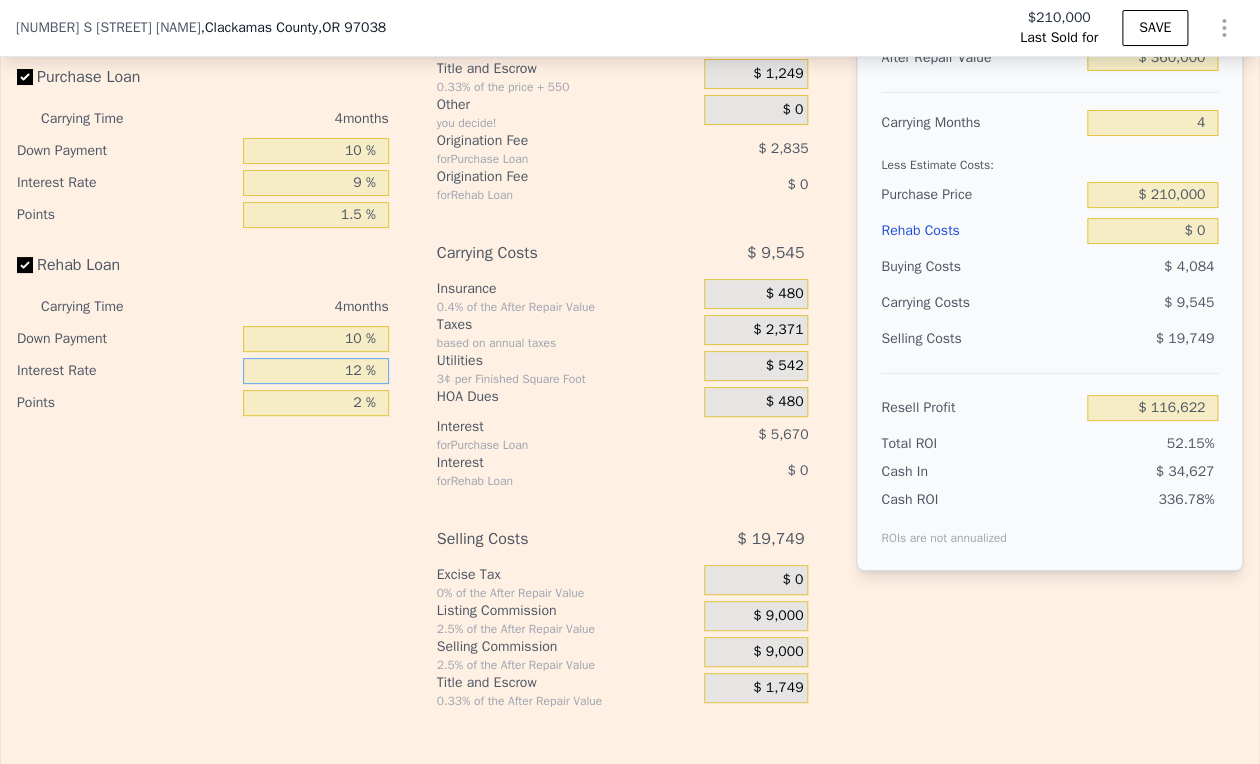 click on "12 %" at bounding box center (315, 371) 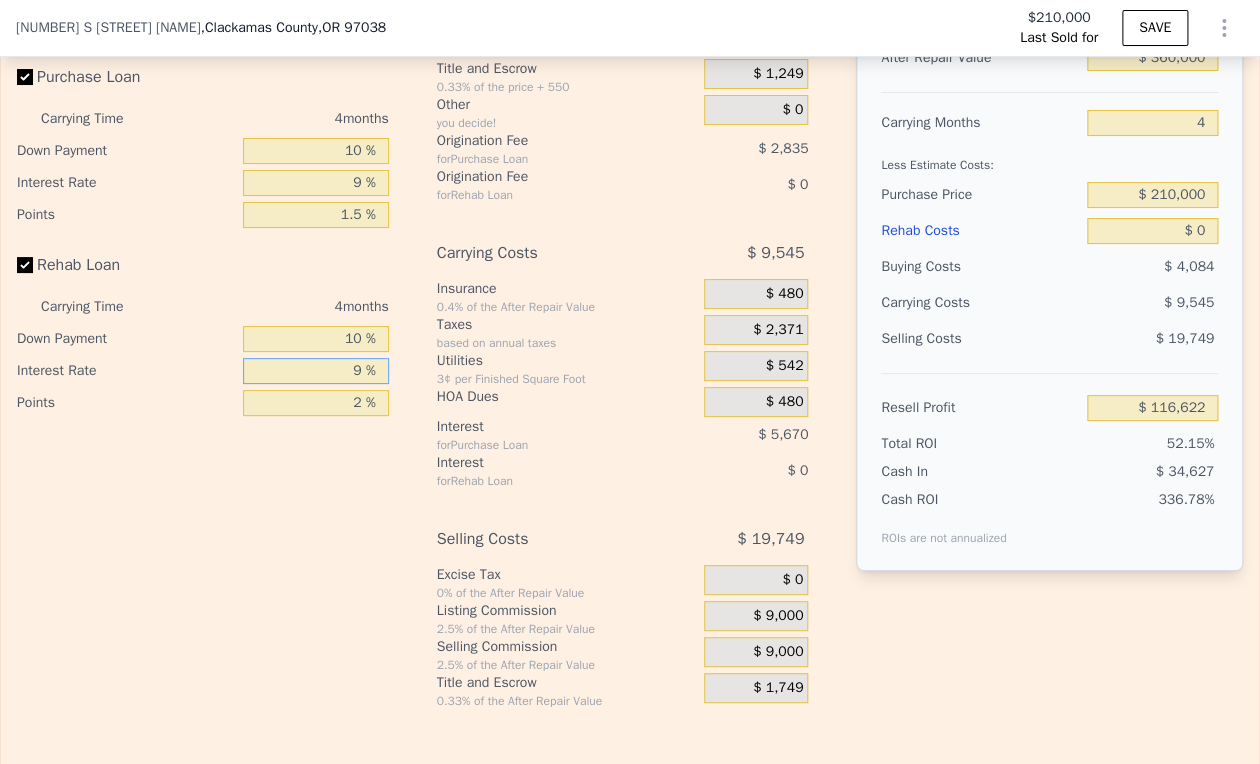 type on "9 %" 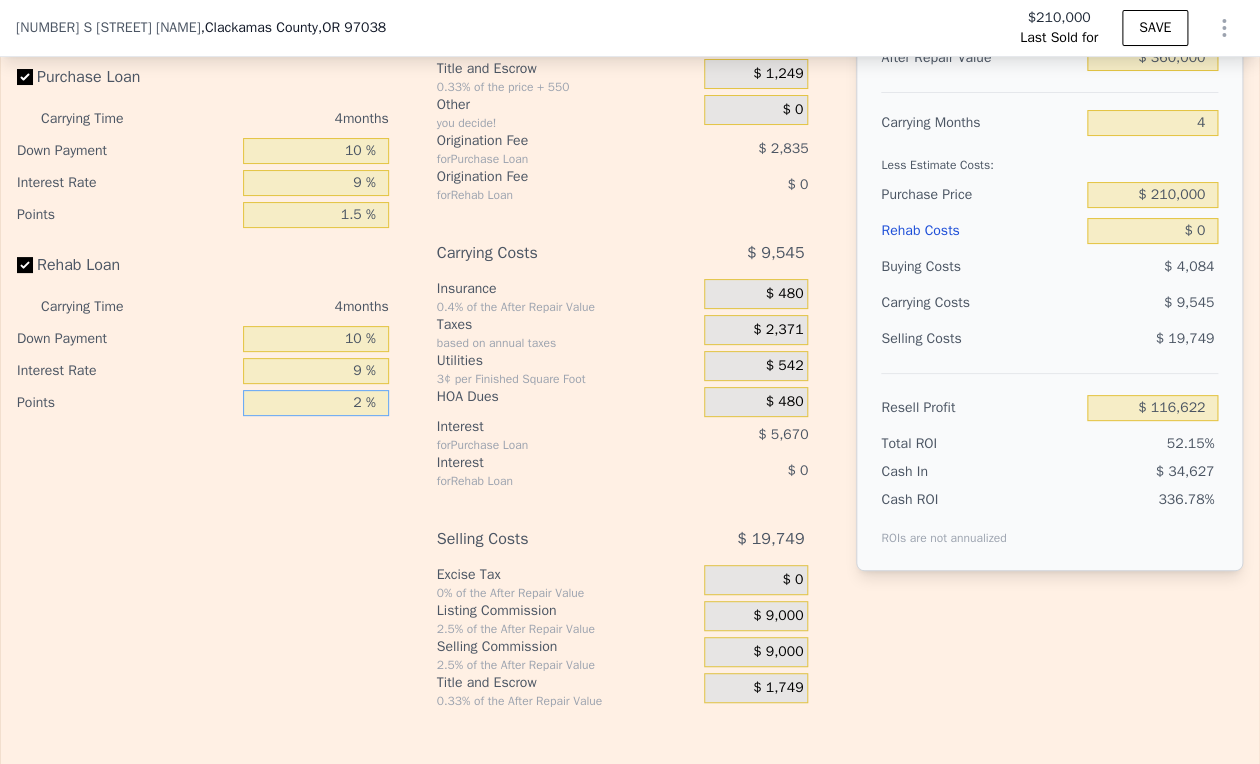 click on "2 %" at bounding box center (315, 403) 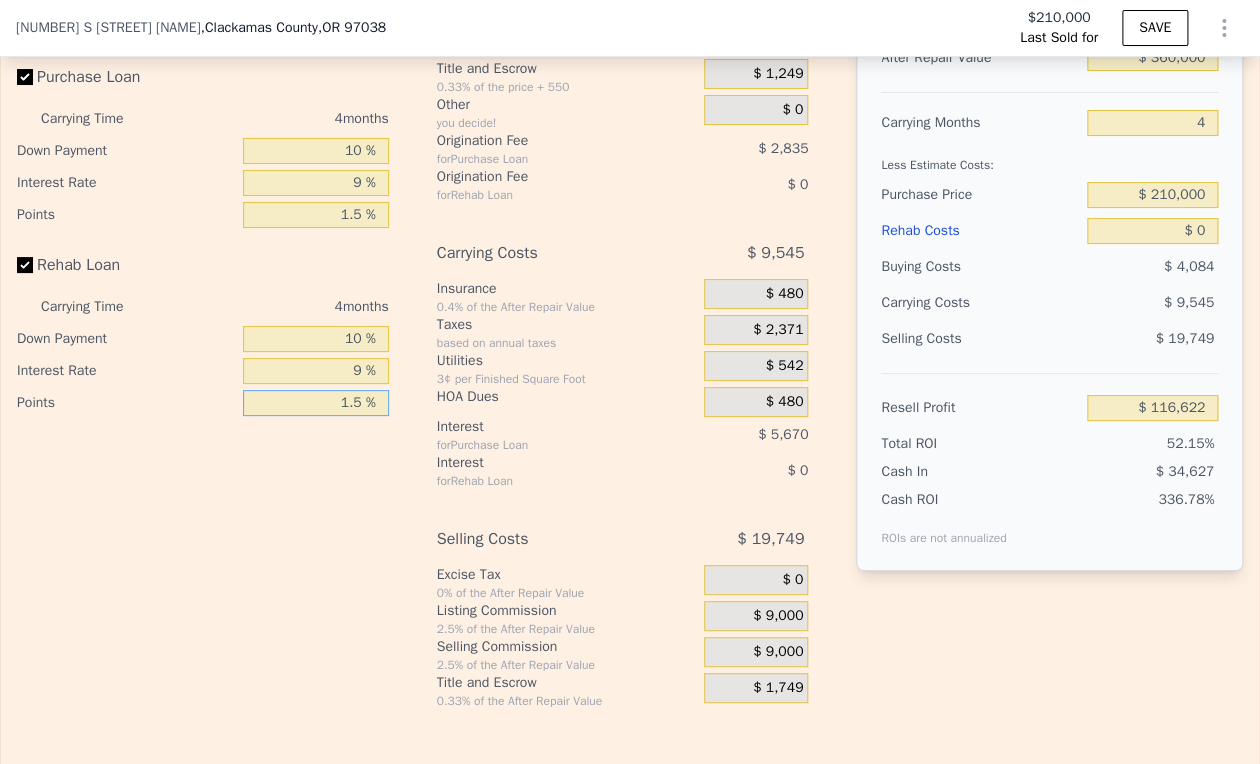type on "1.5 %" 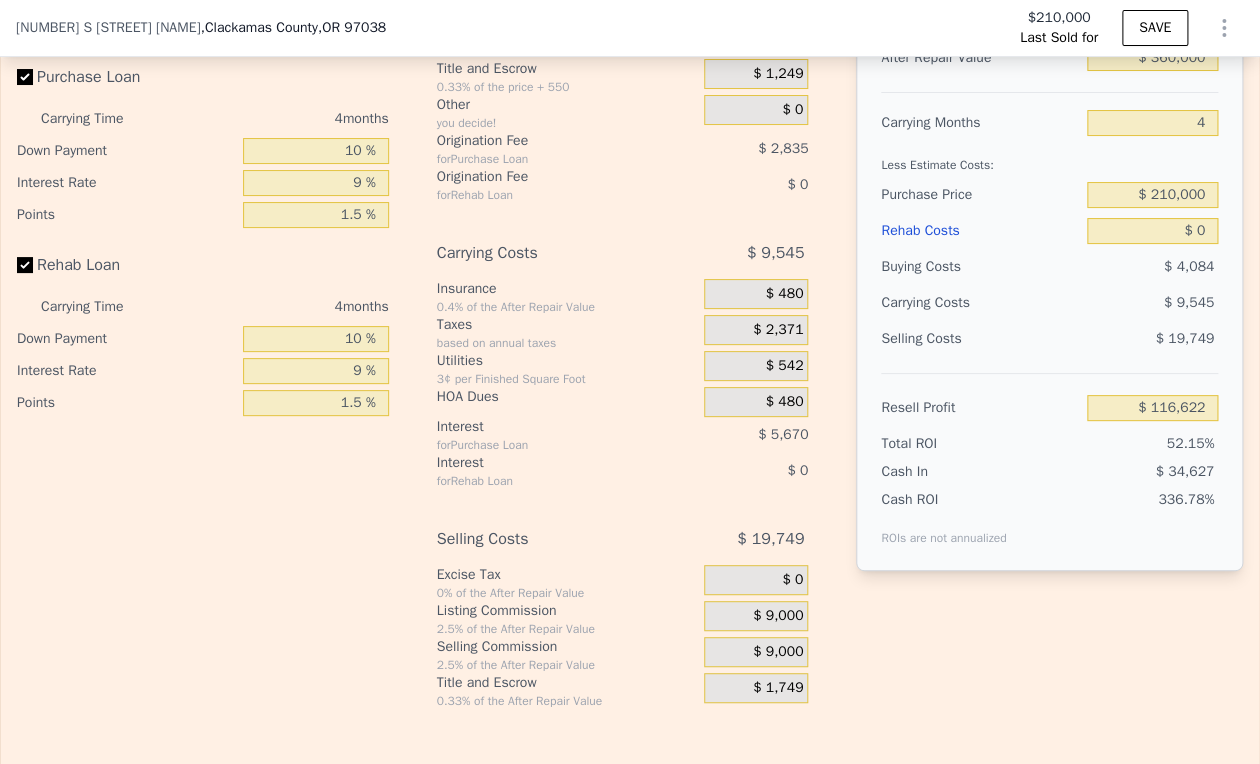 click on "$ 9,000" at bounding box center [778, 616] 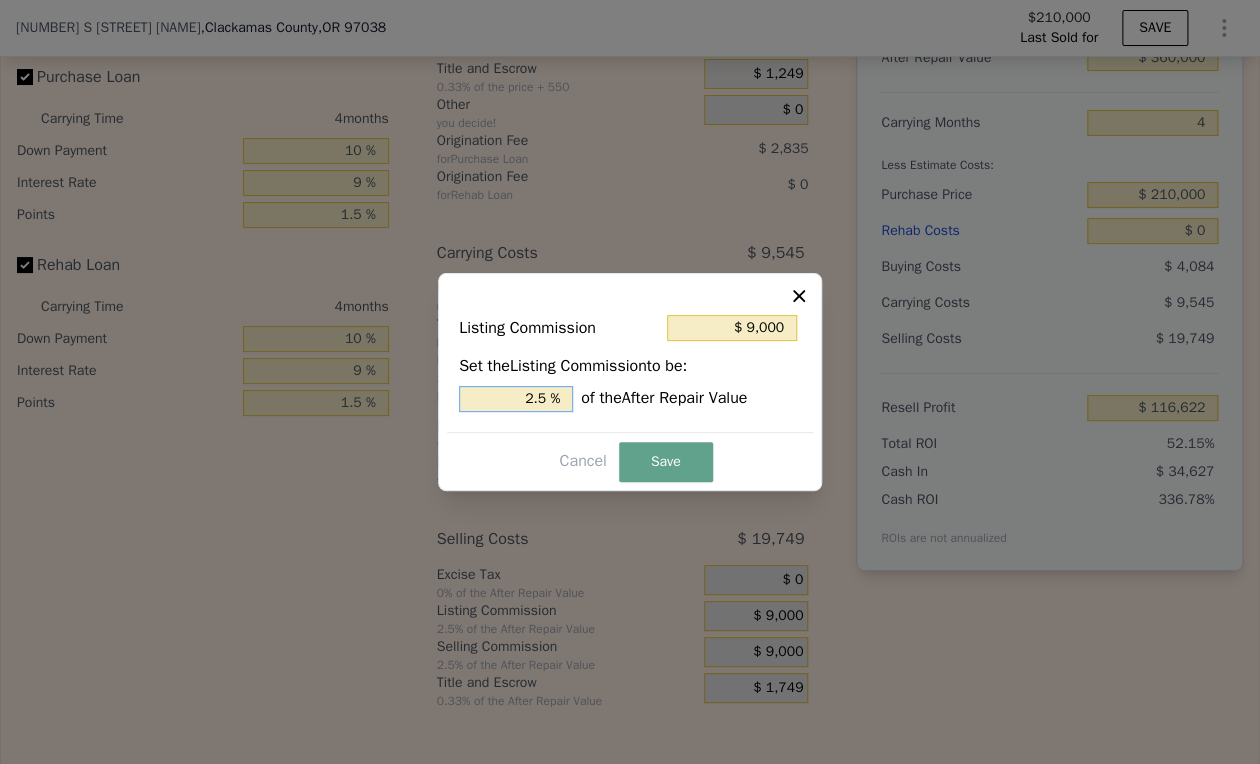 type on "$ 5,400" 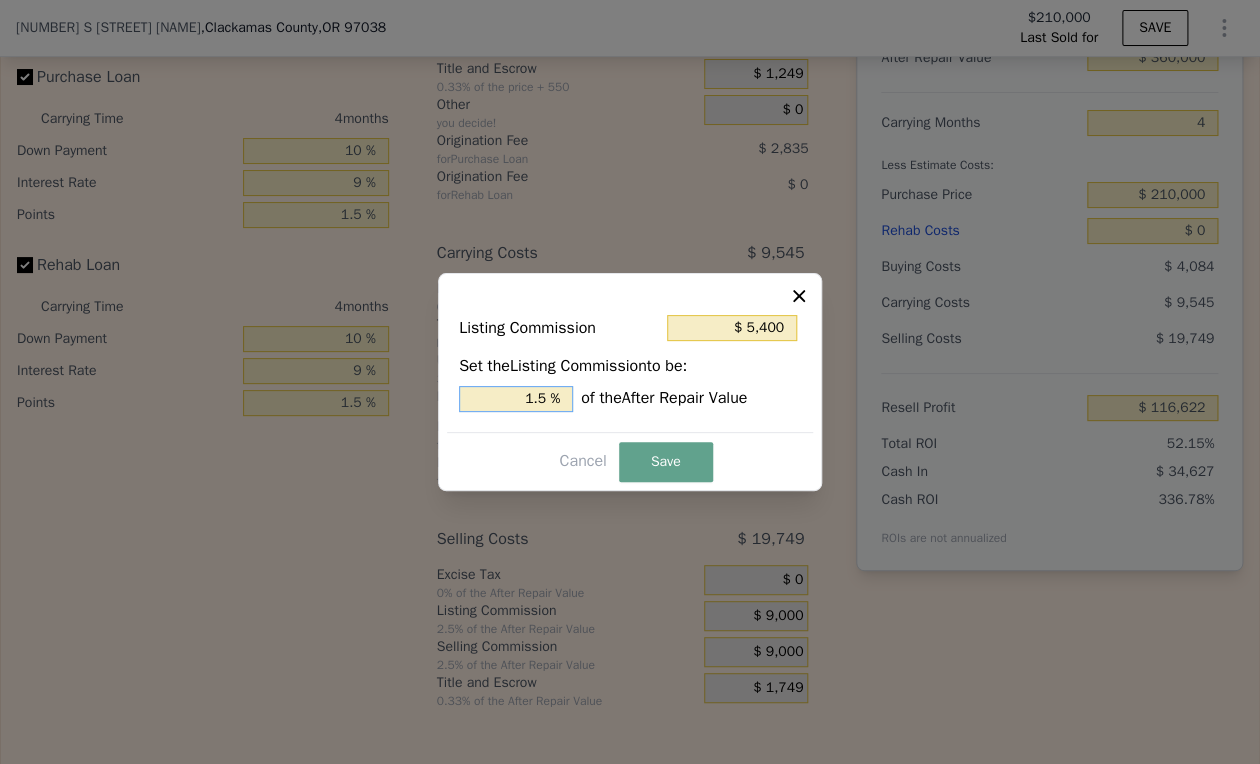 drag, startPoint x: 534, startPoint y: 401, endPoint x: 521, endPoint y: 401, distance: 13 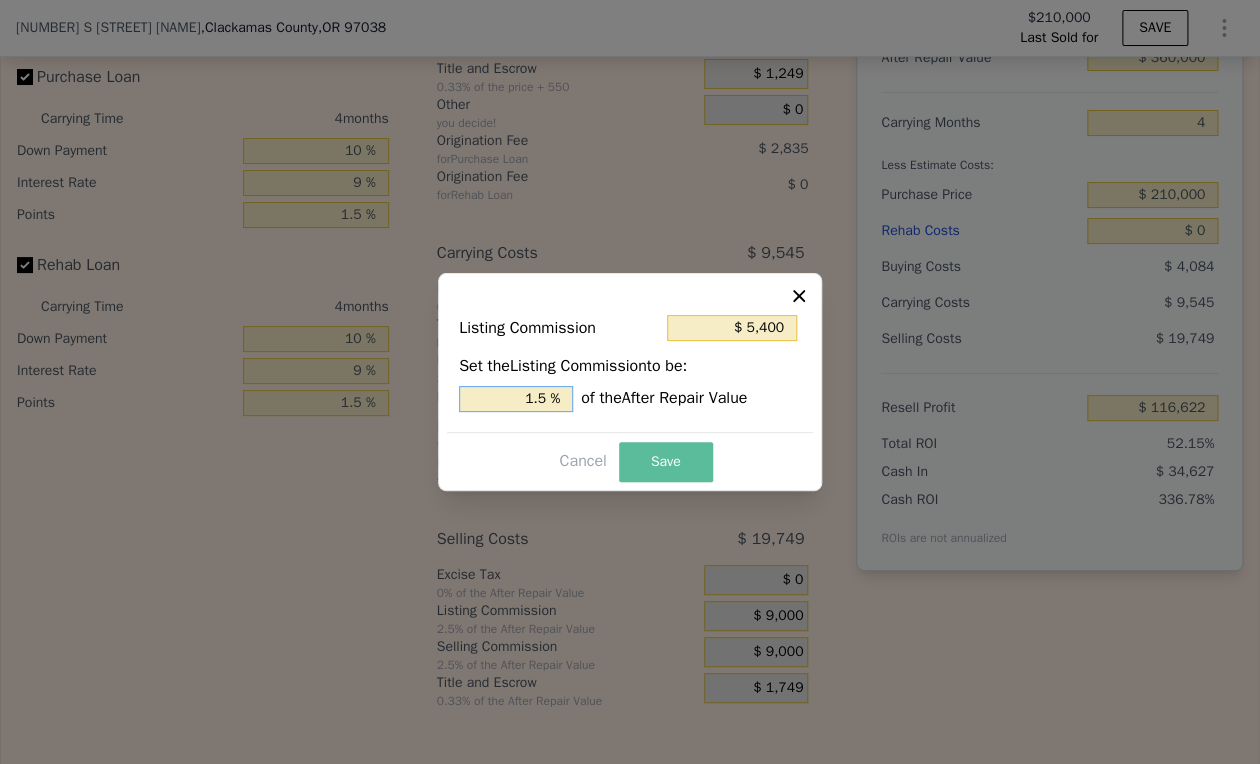 type on "1.5 %" 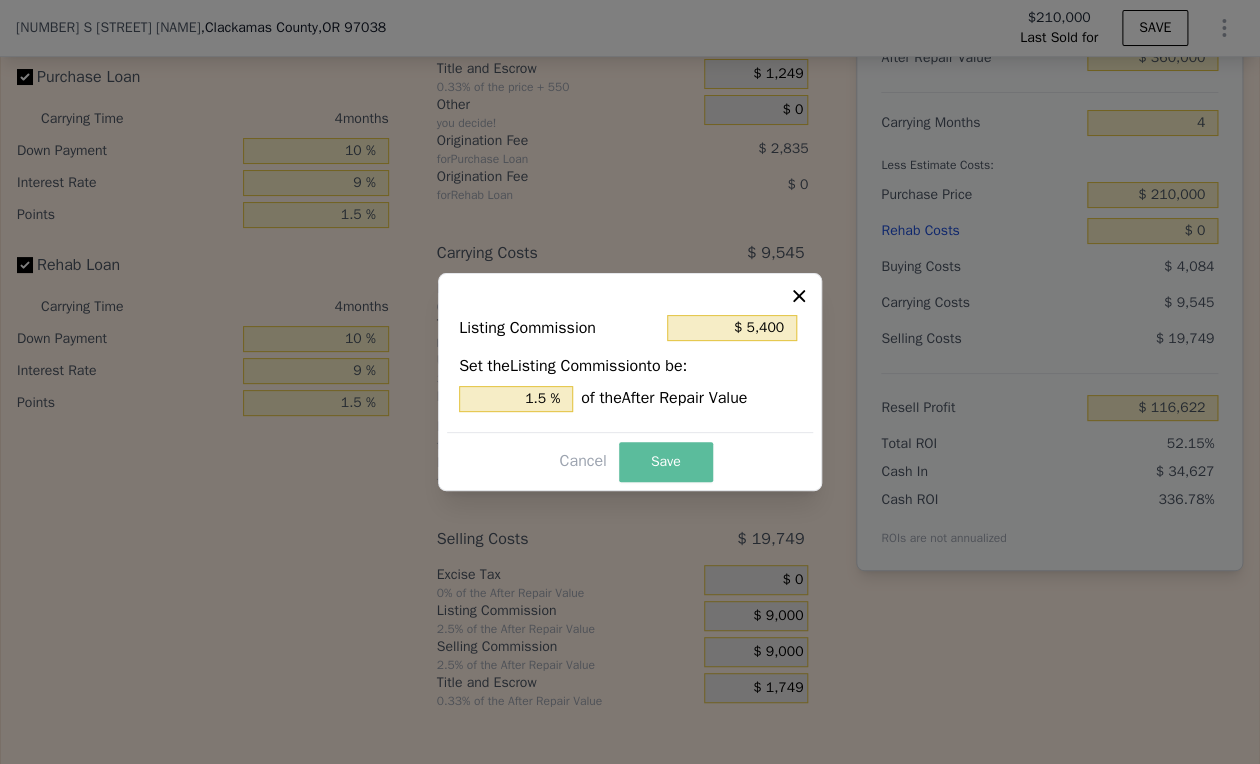 click on "Save" at bounding box center [666, 462] 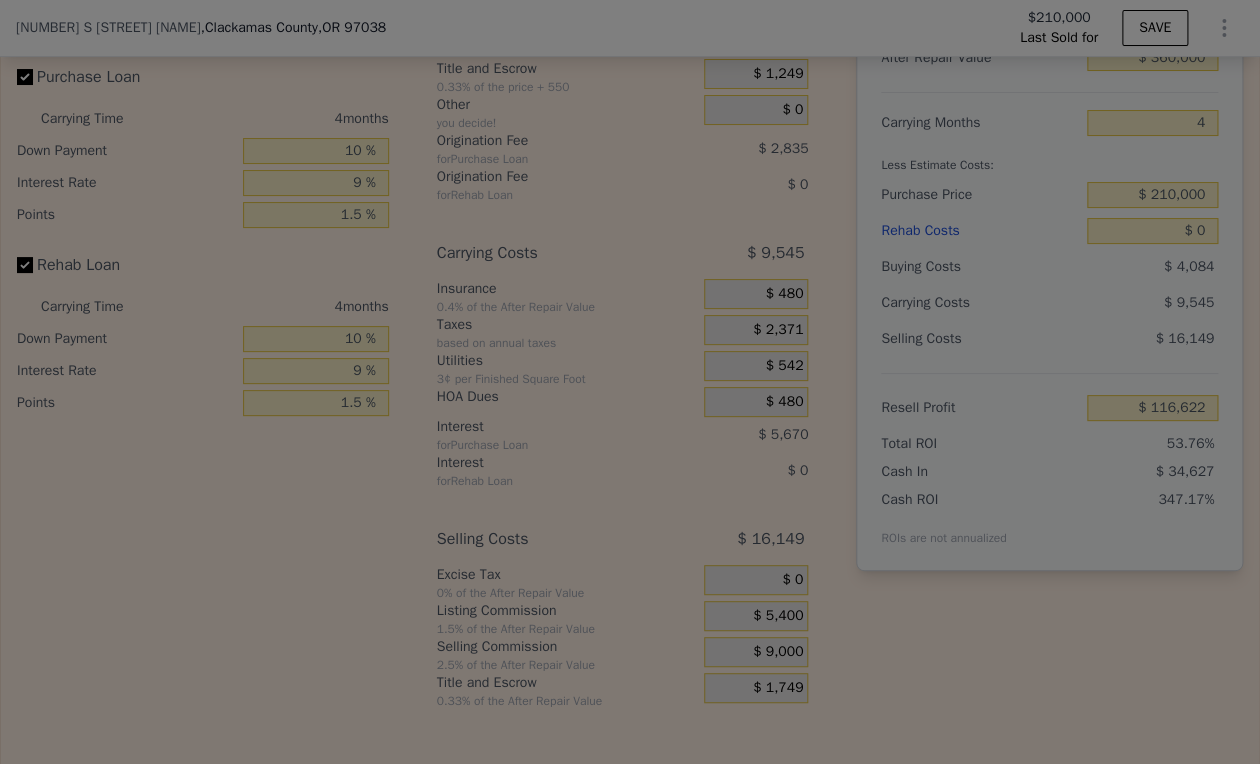 type on "$ 120,222" 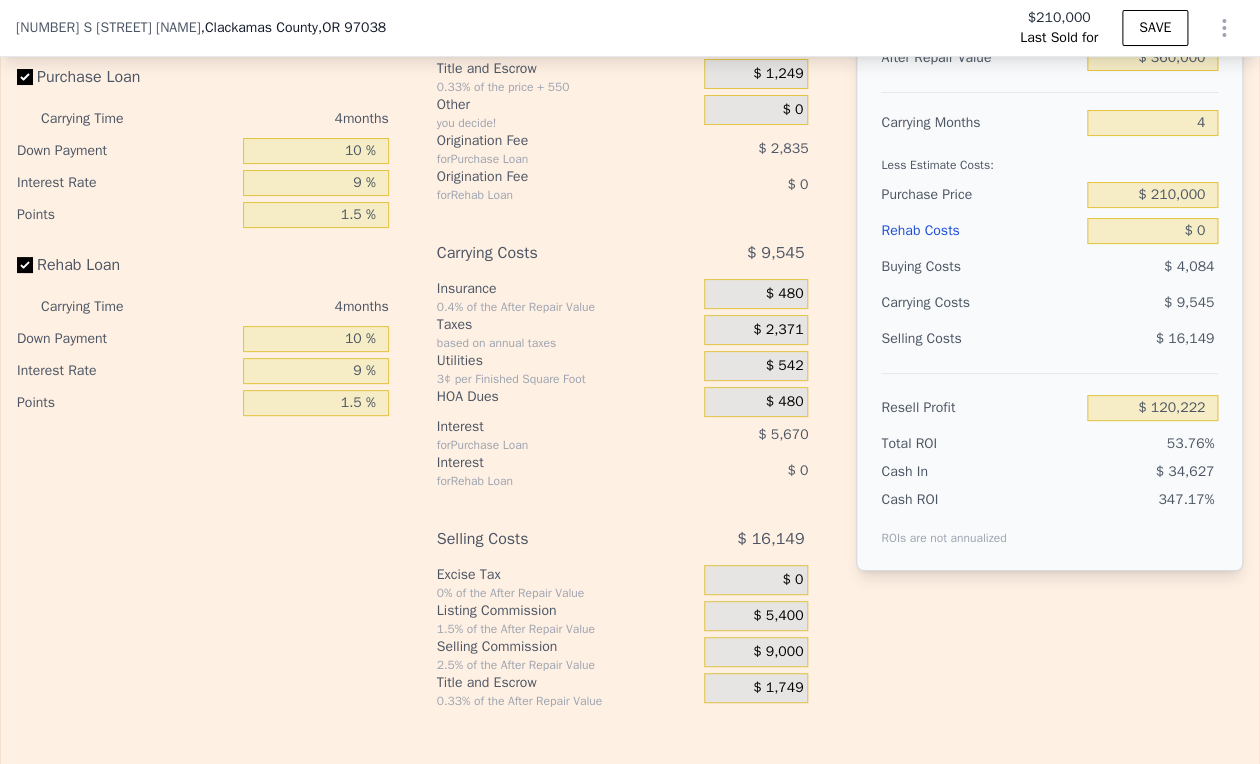 click on "$ 0" at bounding box center [792, 580] 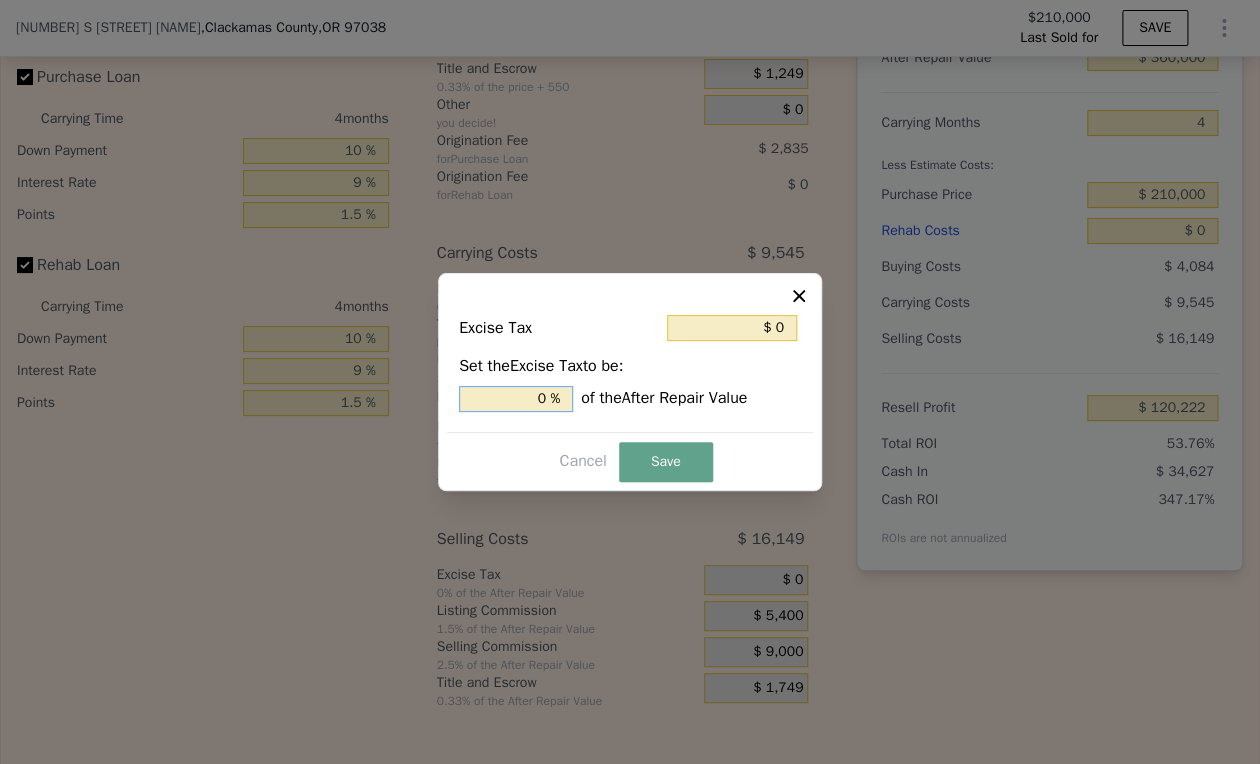 drag, startPoint x: 546, startPoint y: 404, endPoint x: 532, endPoint y: 400, distance: 14.56022 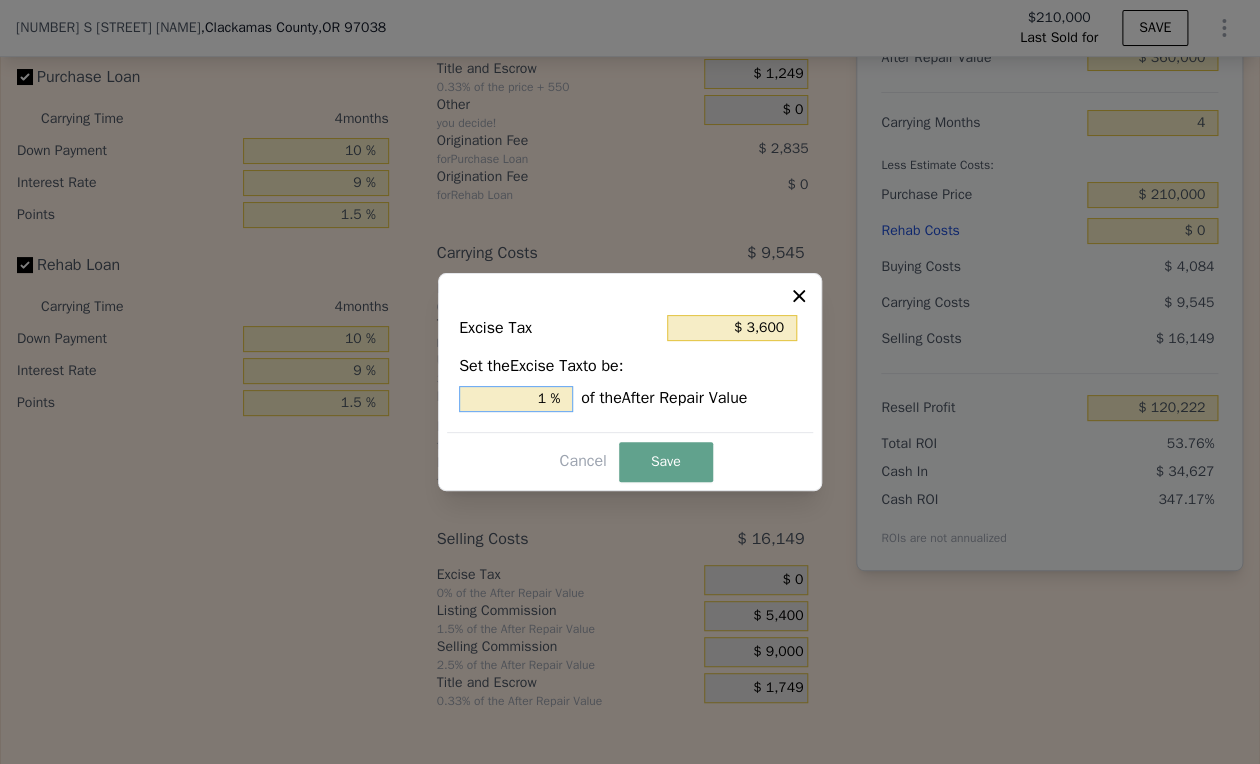 type on "1. %" 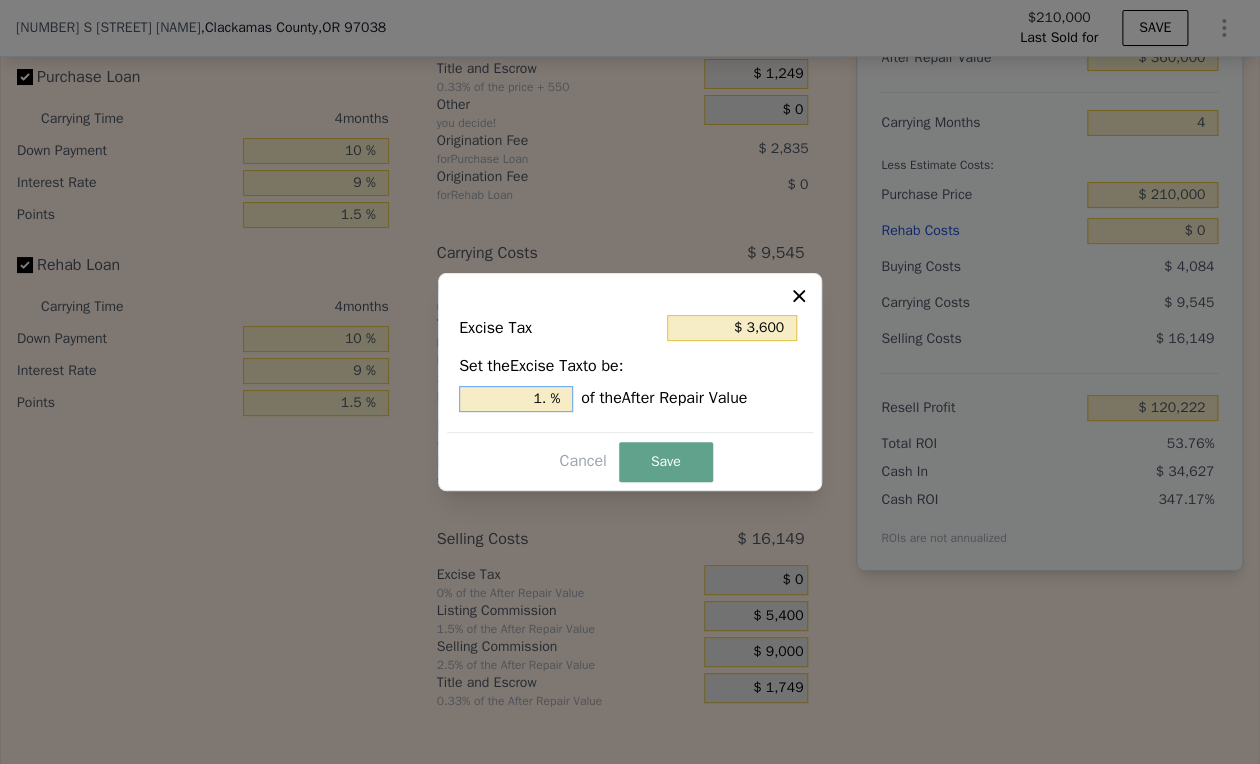 type on "$ 5,760" 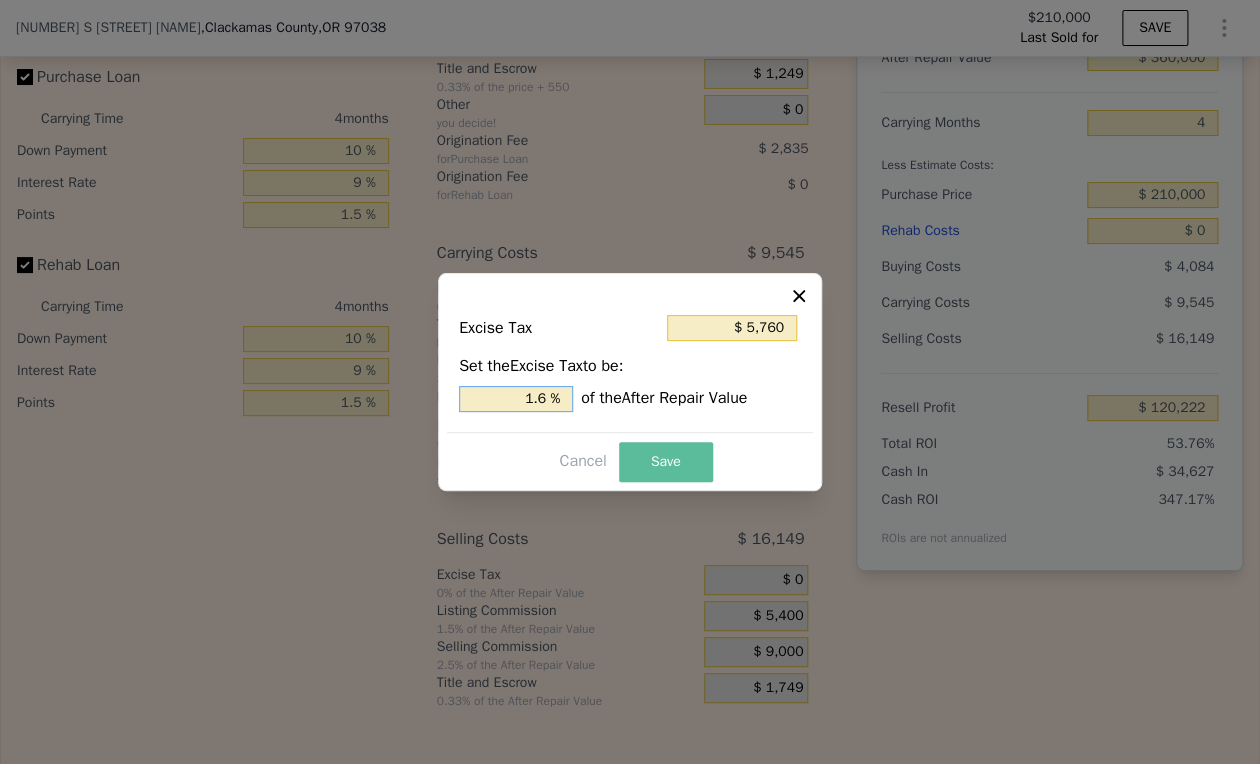 type on "1.6 %" 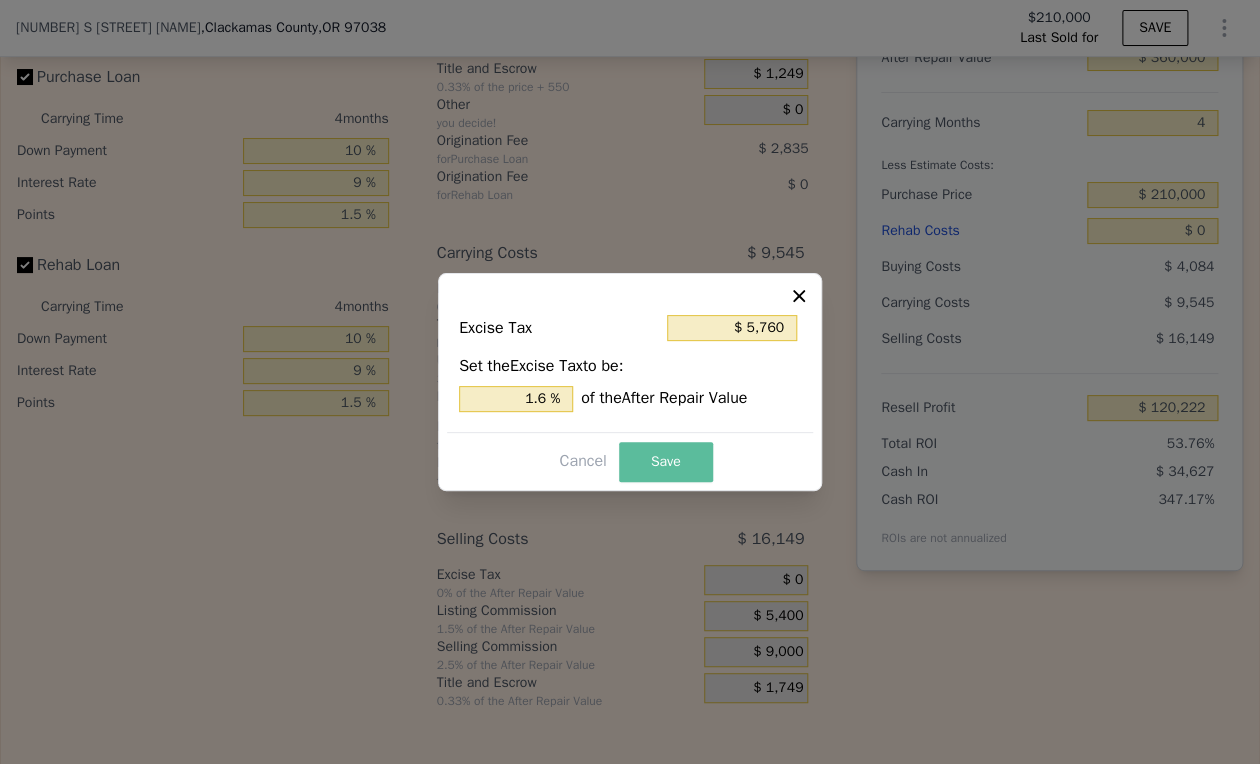 click on "Save" at bounding box center (666, 462) 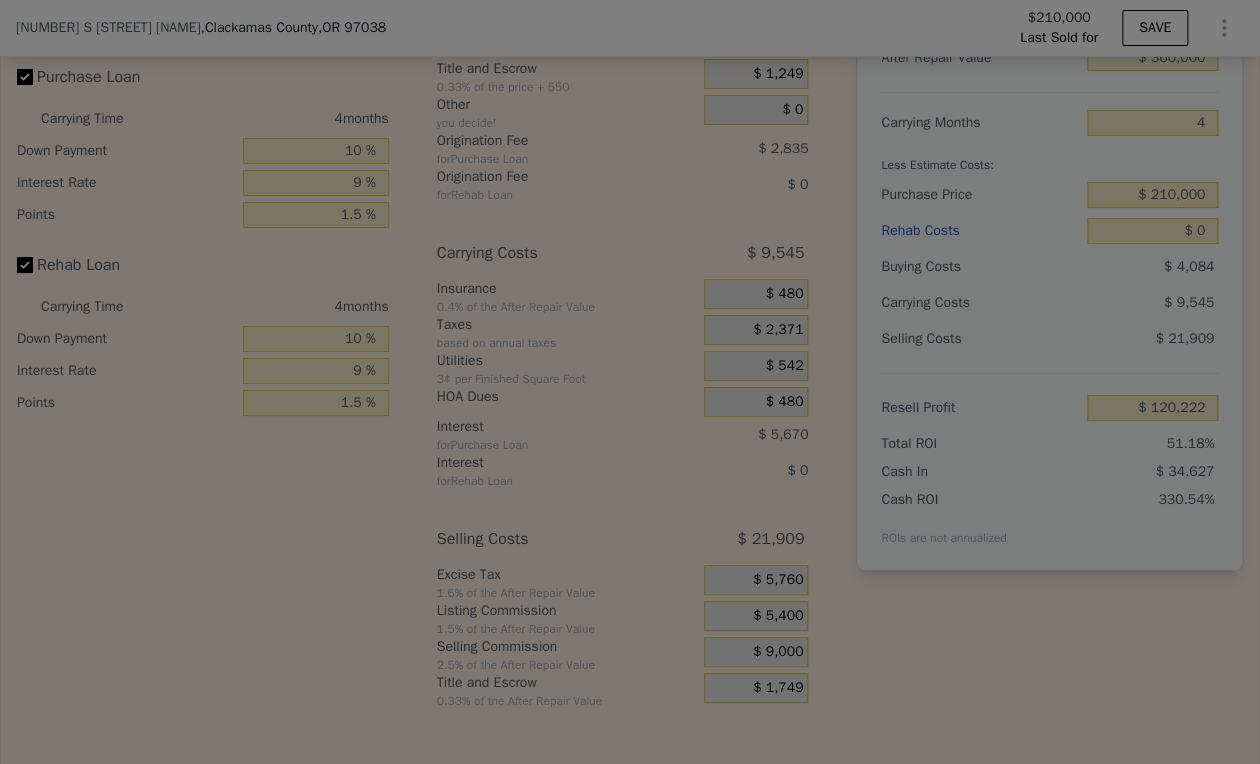 type on "$ 114,462" 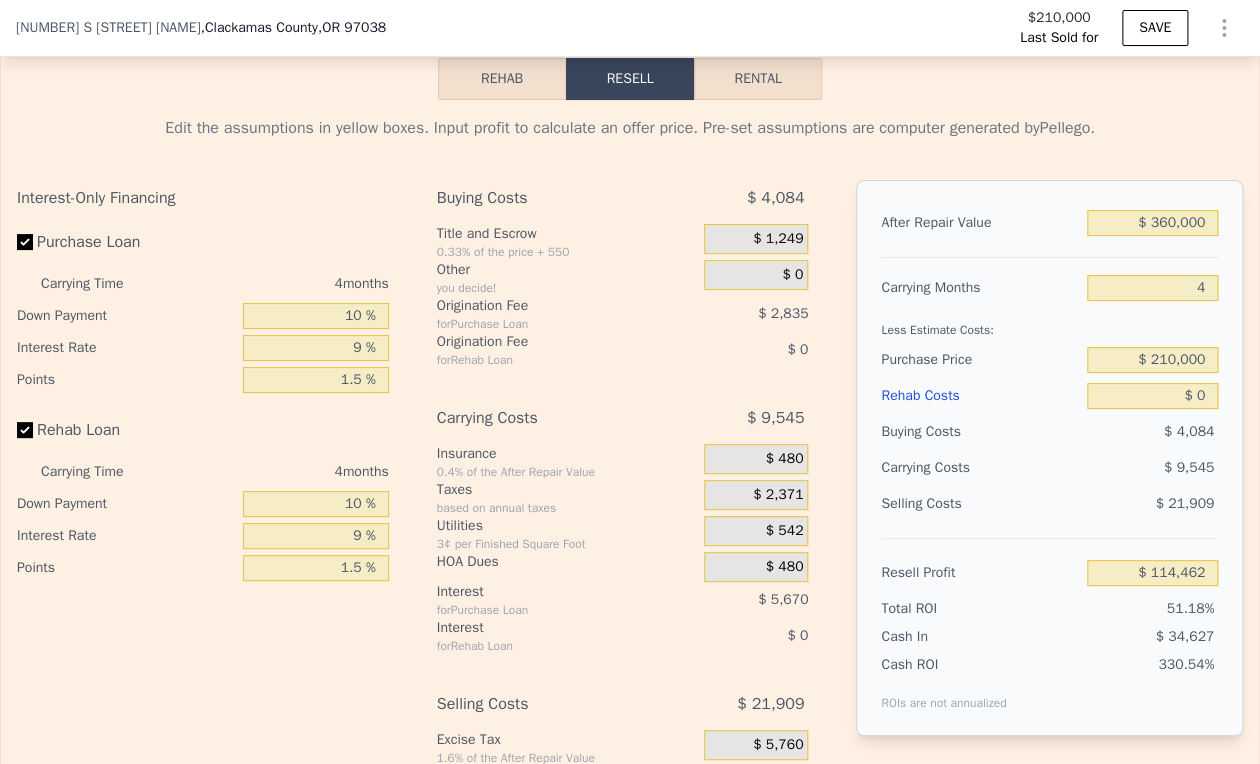 scroll, scrollTop: 2659, scrollLeft: 0, axis: vertical 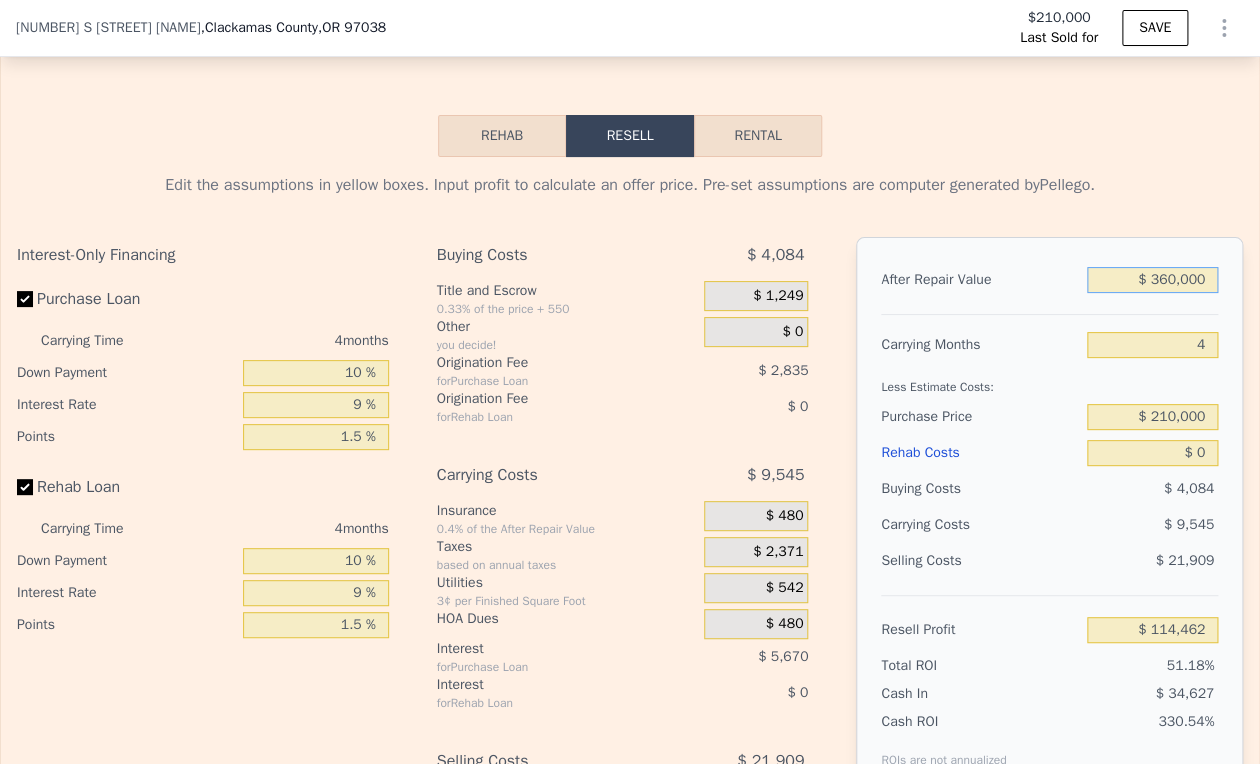click on "$ 360,000" at bounding box center [1153, 280] 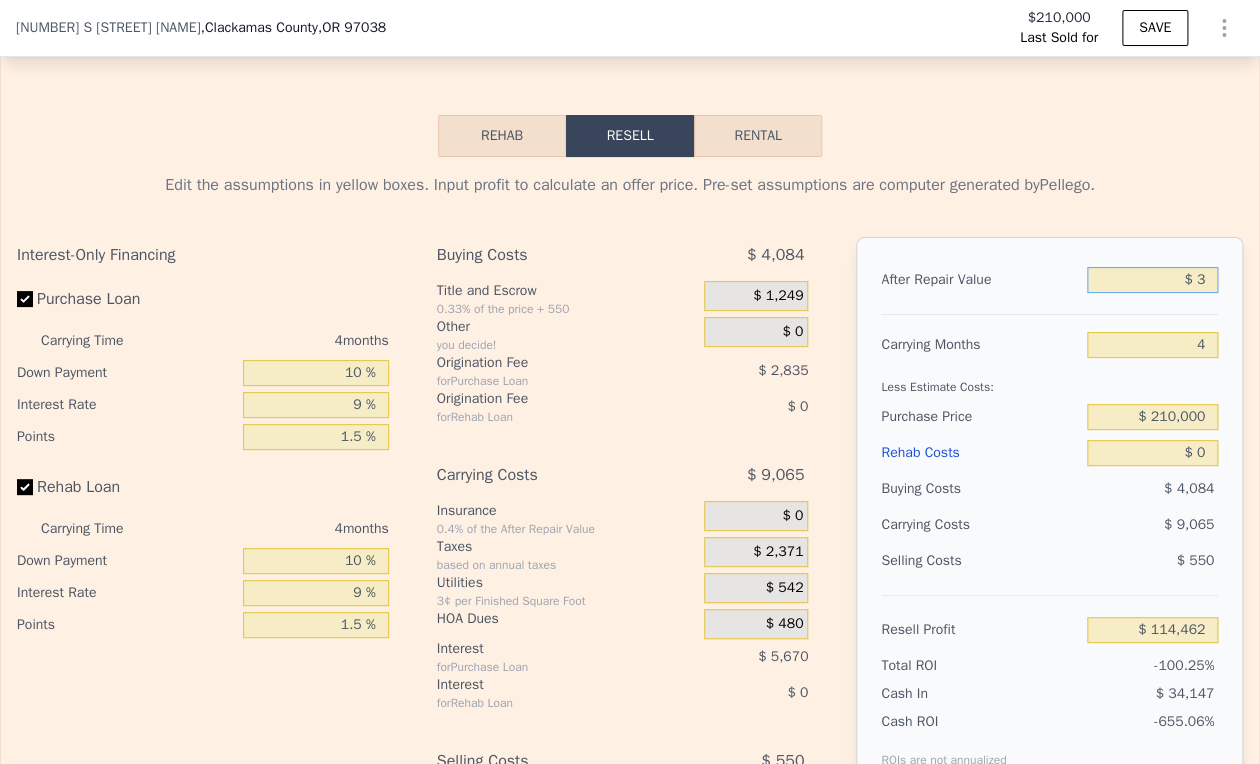 type on "-$ 223,696" 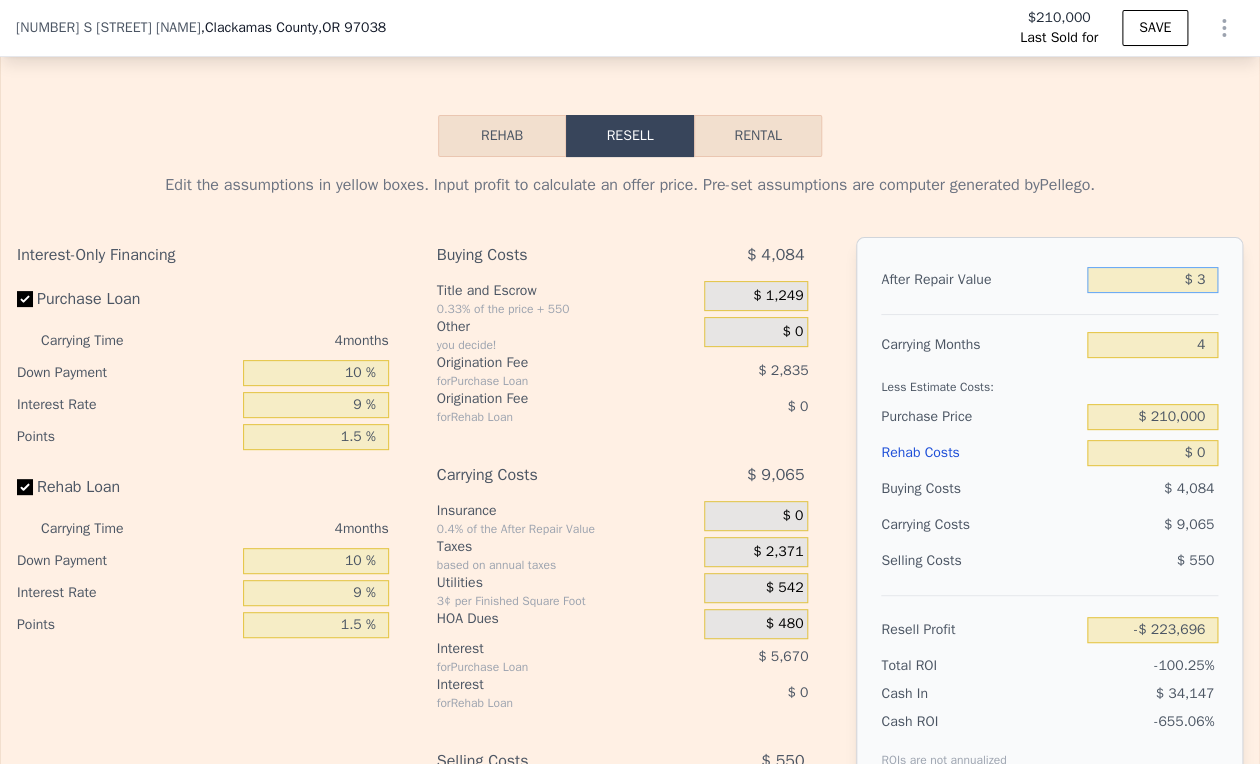 type on "$ 35" 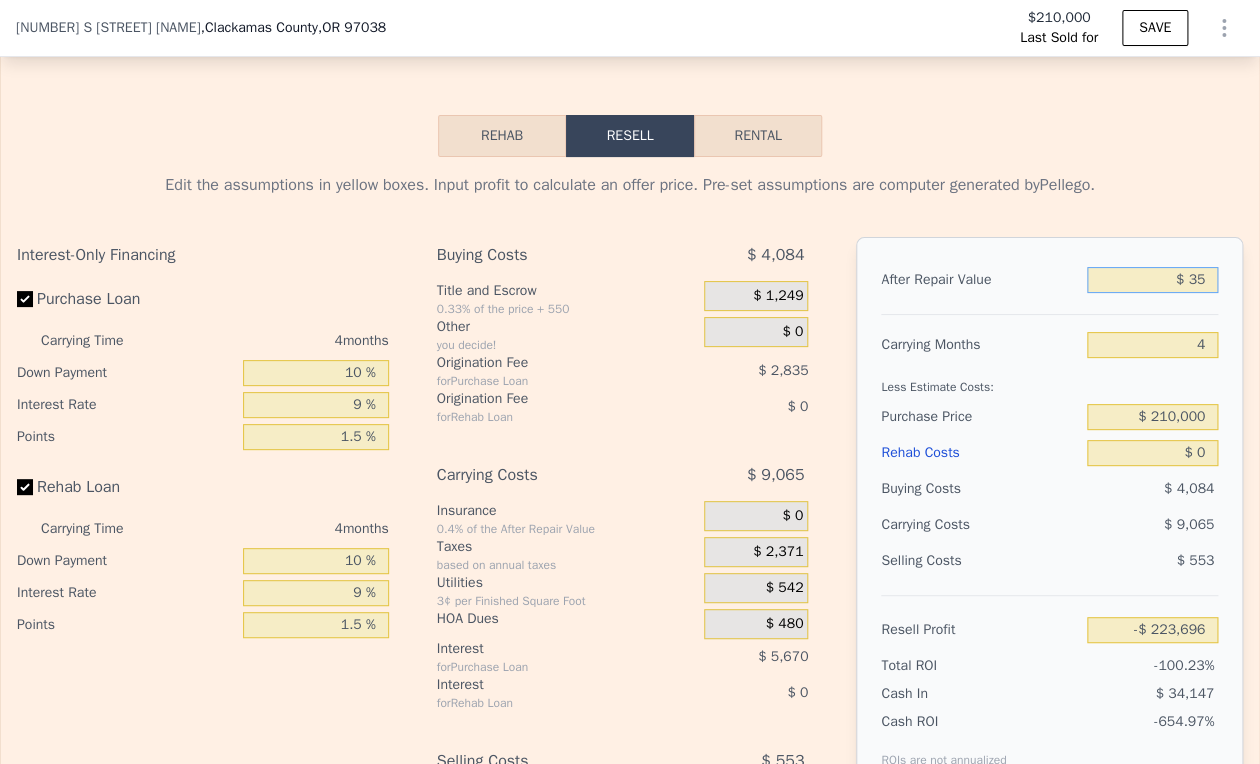 type on "-$ 223,667" 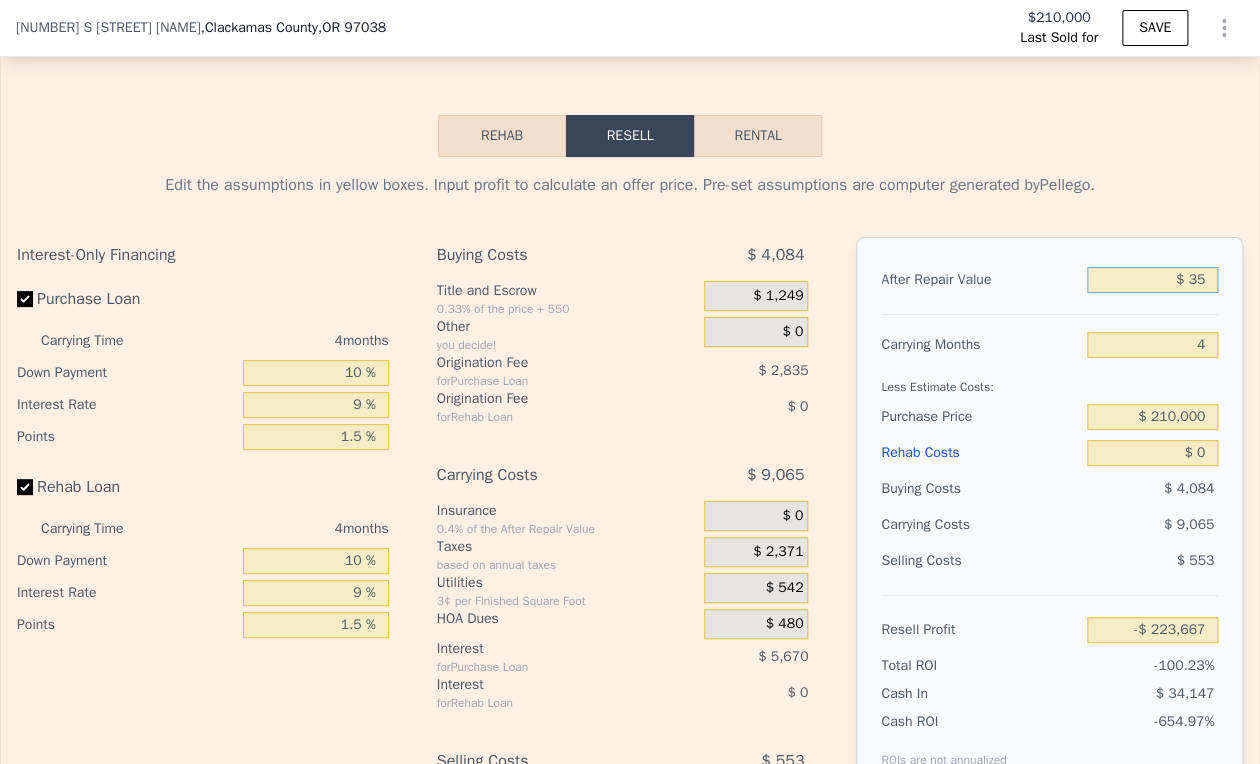 type on "$ 350" 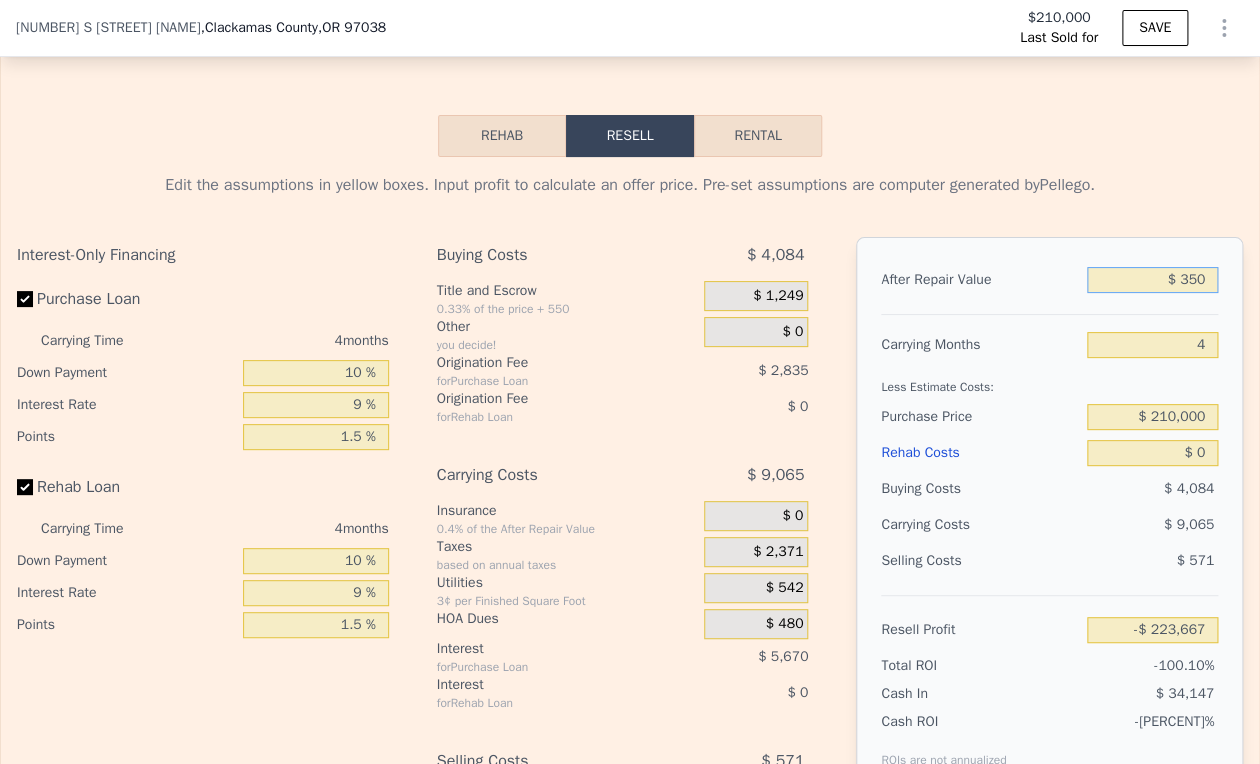 type on "-$ 223,370" 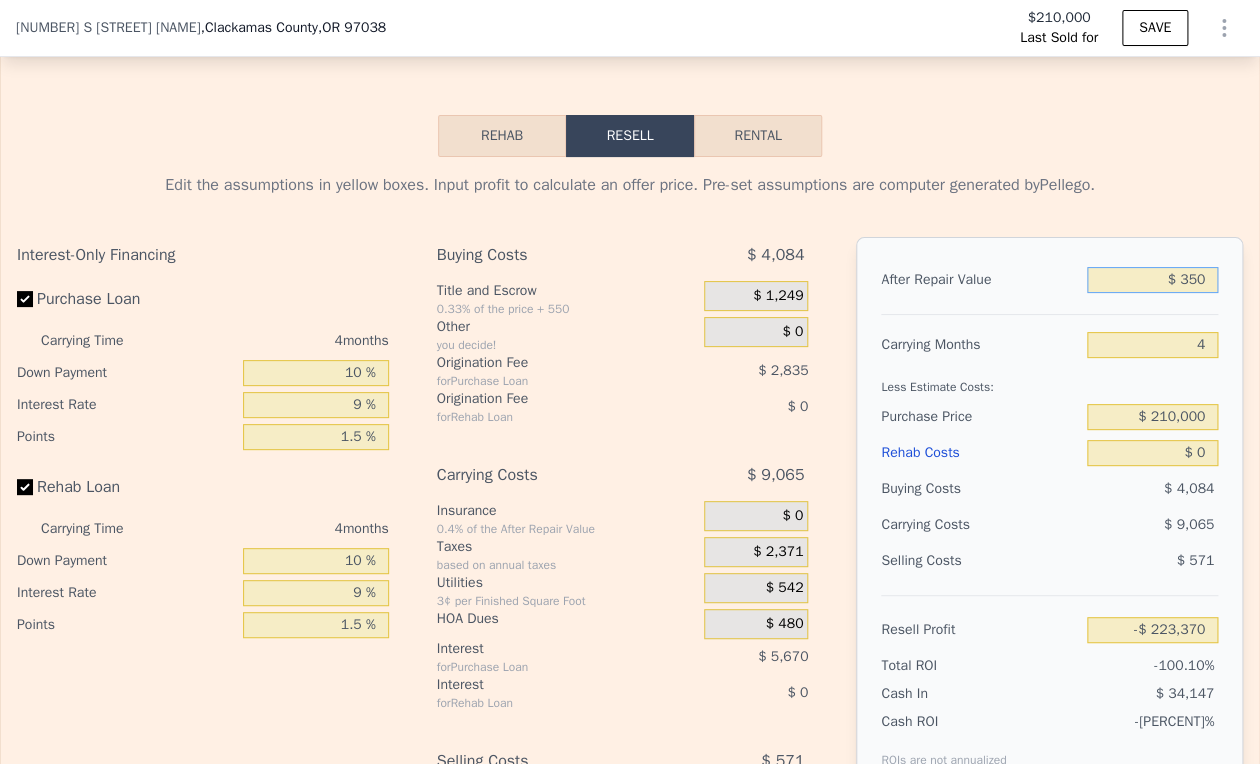 type on "$ 3,500" 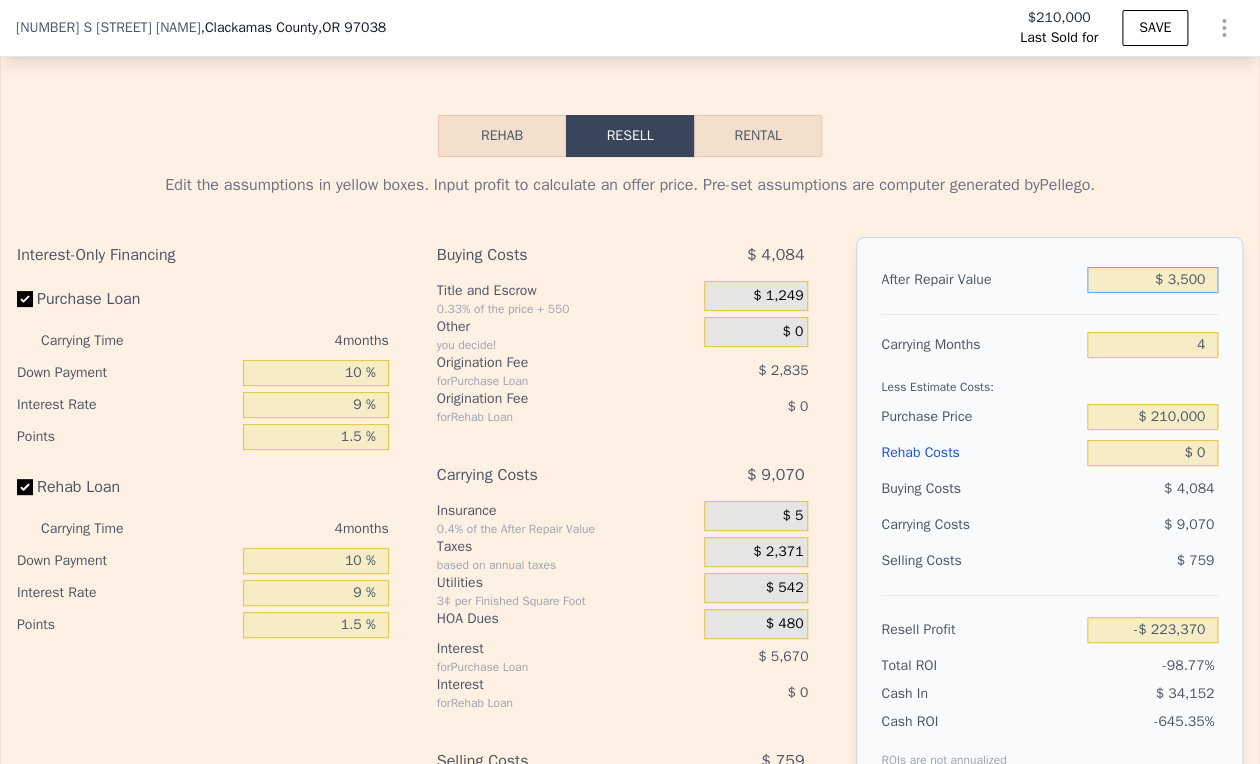 type on "-$ 220,413" 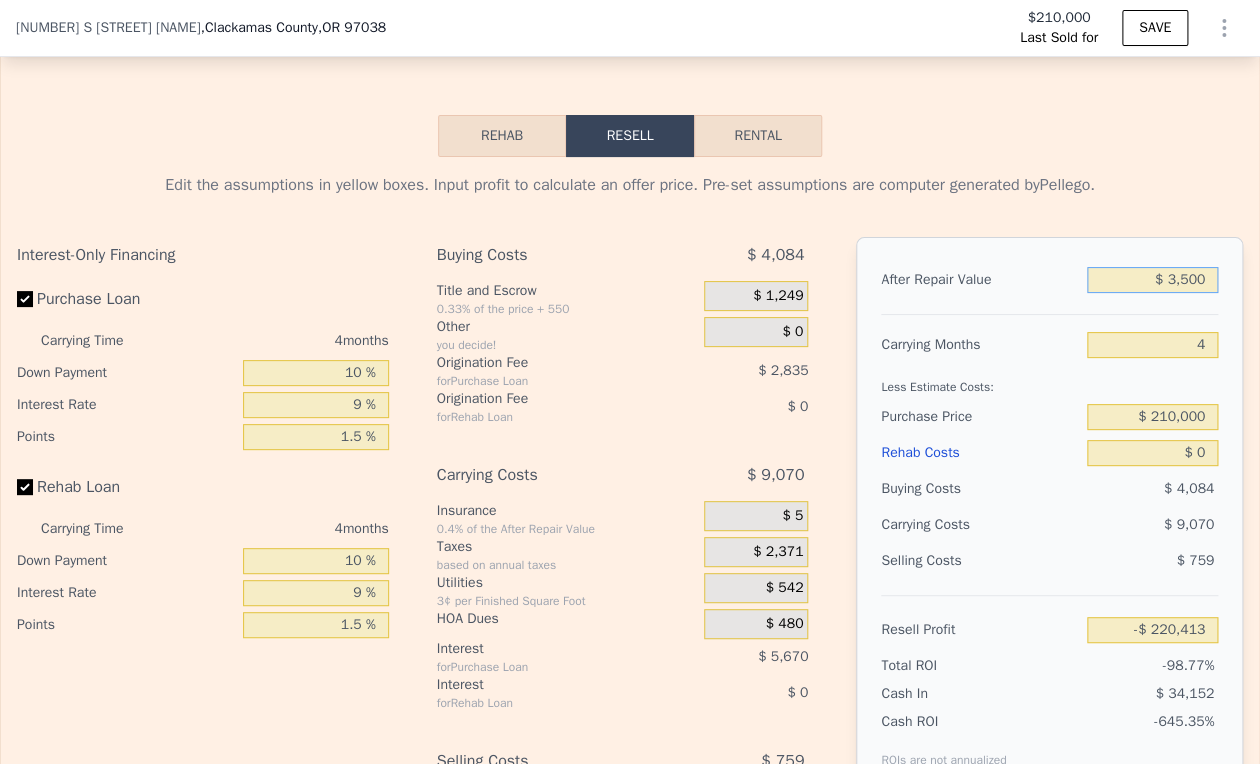 type on "$ 35,000" 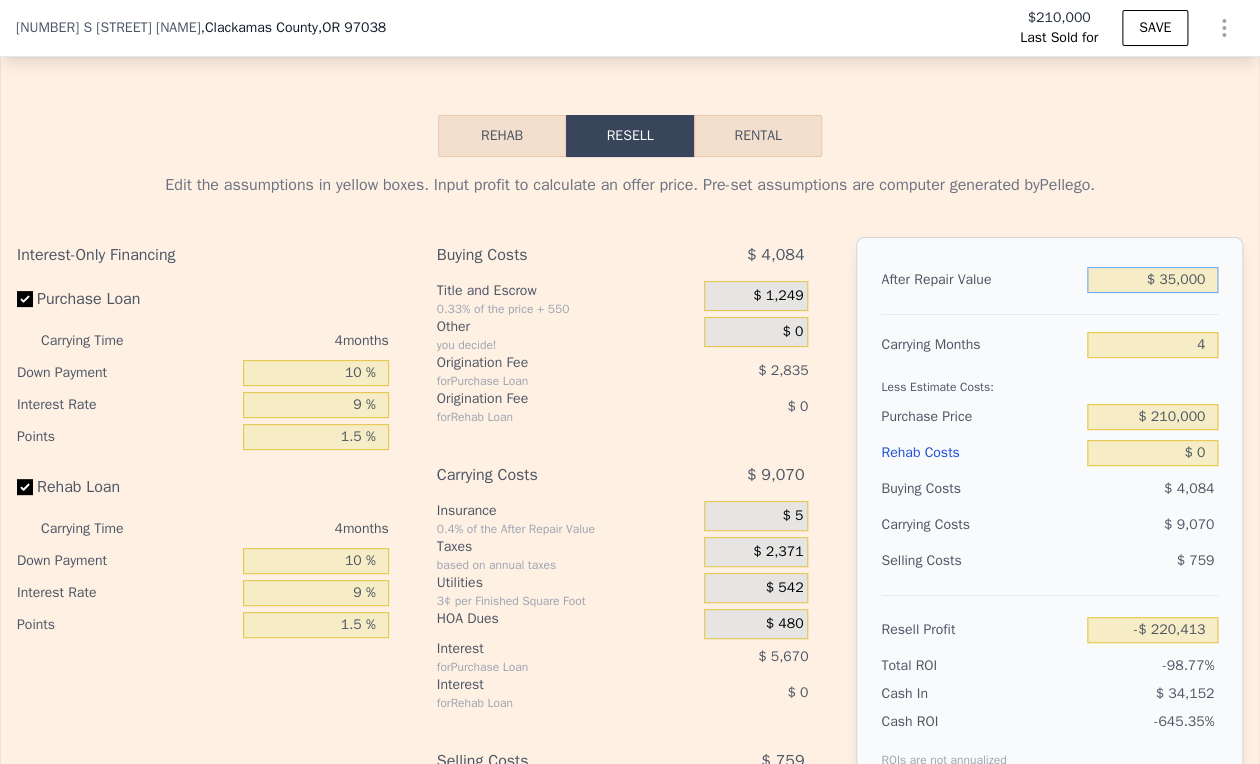 type on "-$ 190,823" 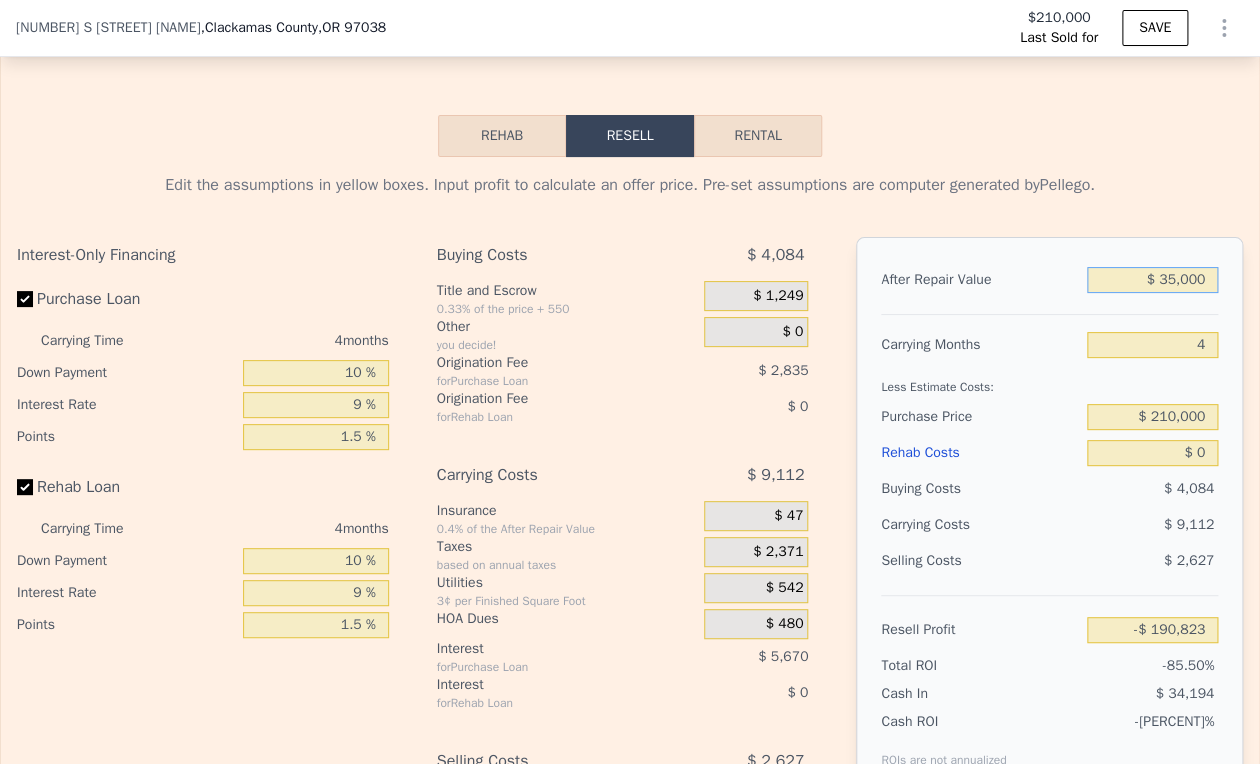 type on "$ 350,000" 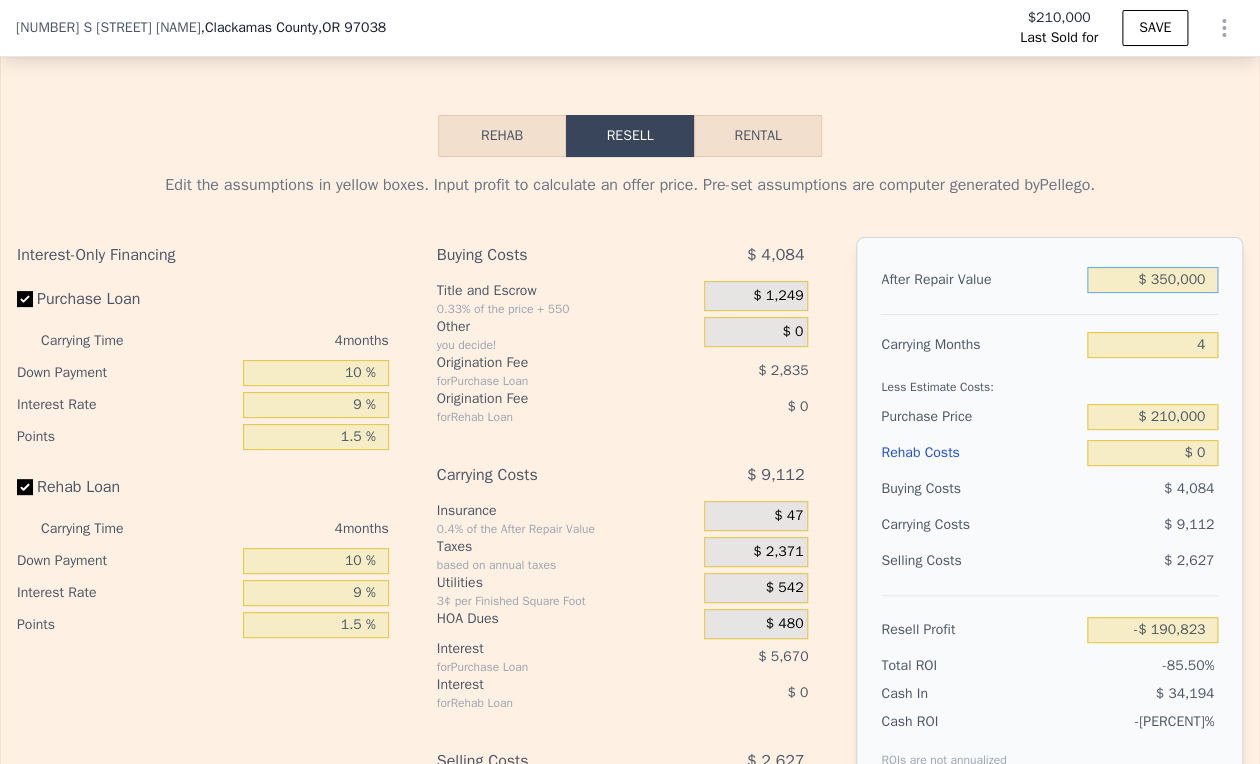 type on "$ 105,068" 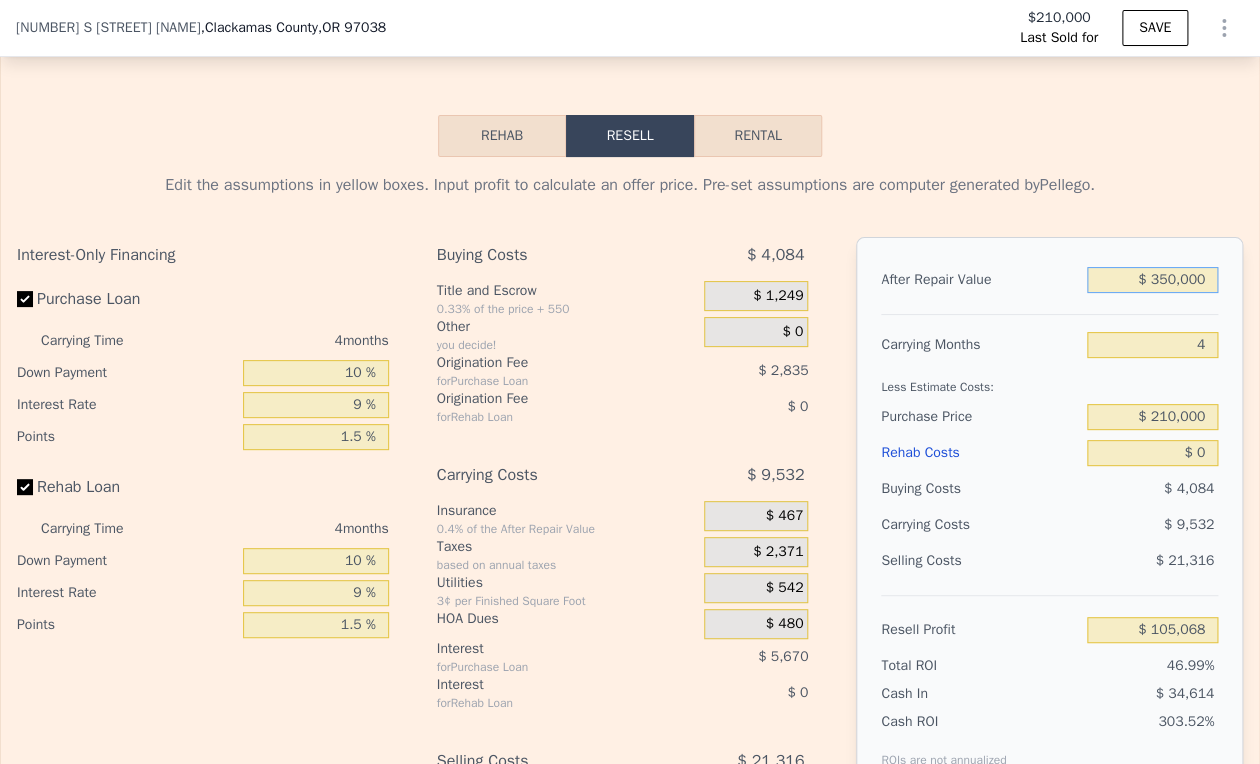 type on "$ 350,000" 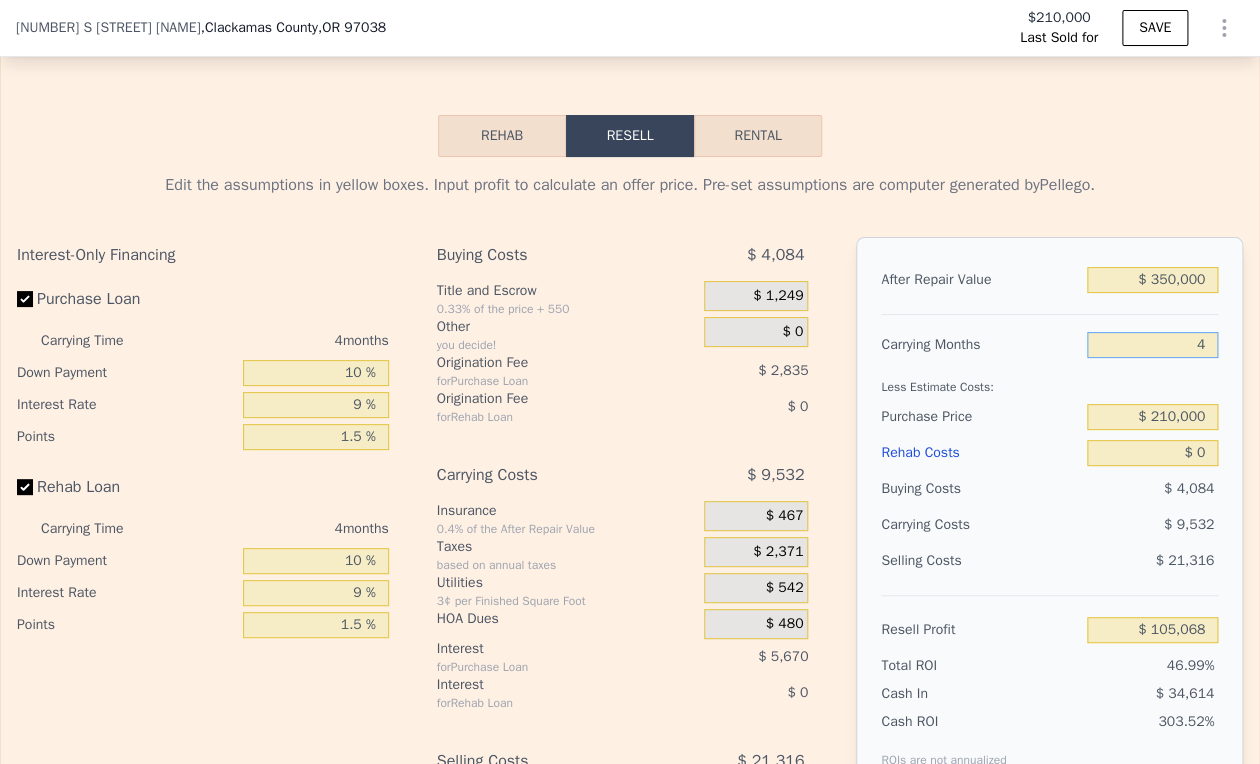 click on "4" at bounding box center (1153, 345) 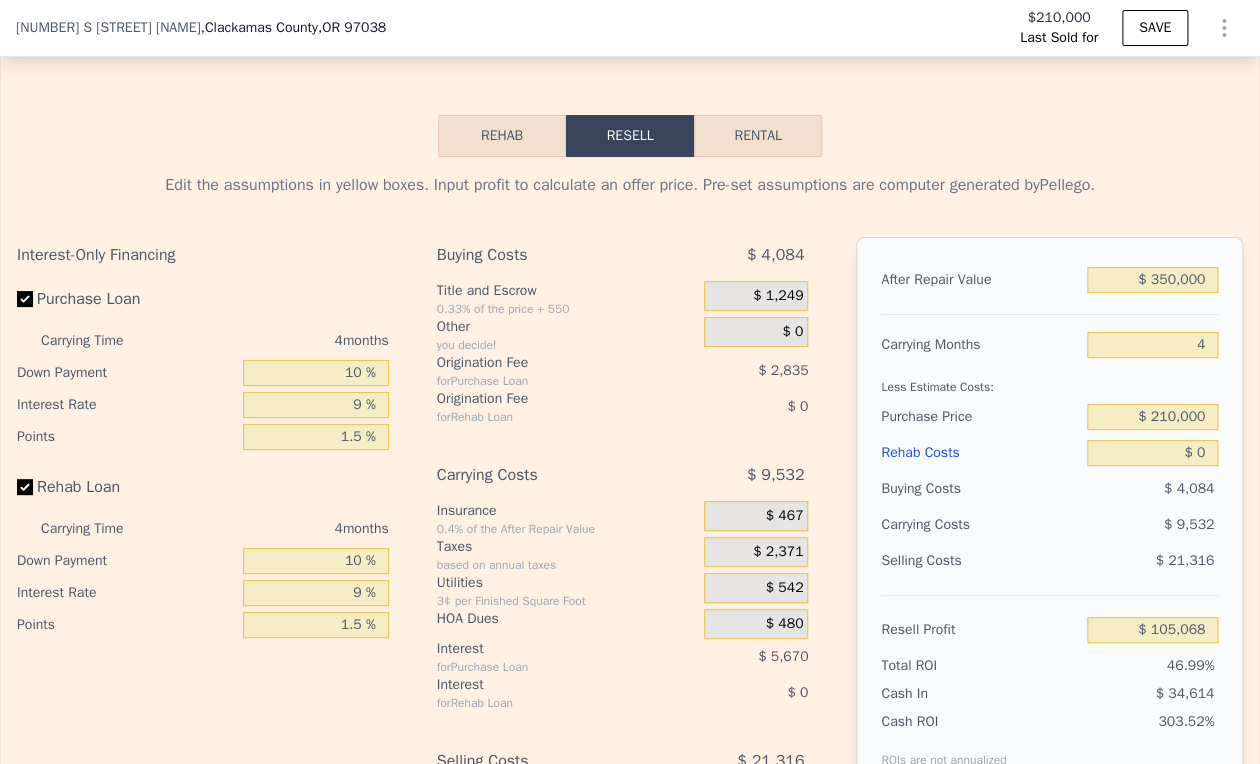 click on "$ 210,000" at bounding box center (1153, 417) 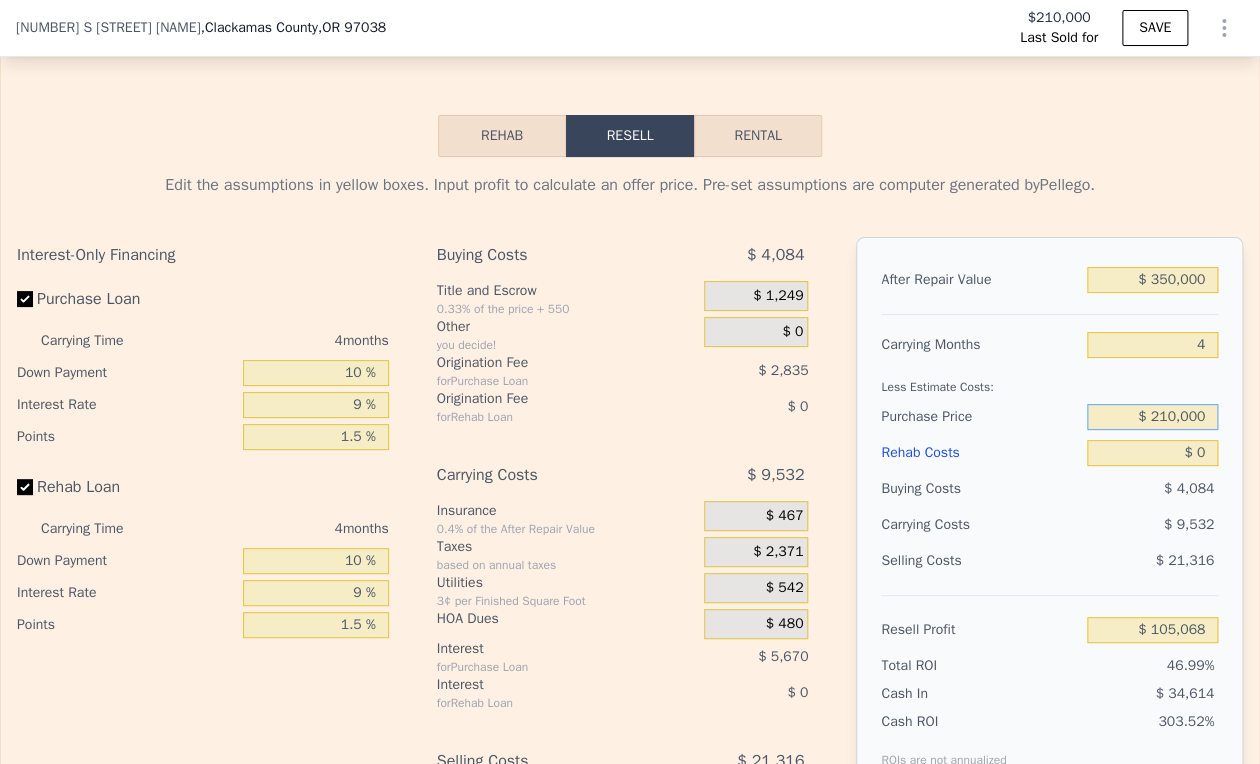 click on "$ 210,000" at bounding box center [1153, 417] 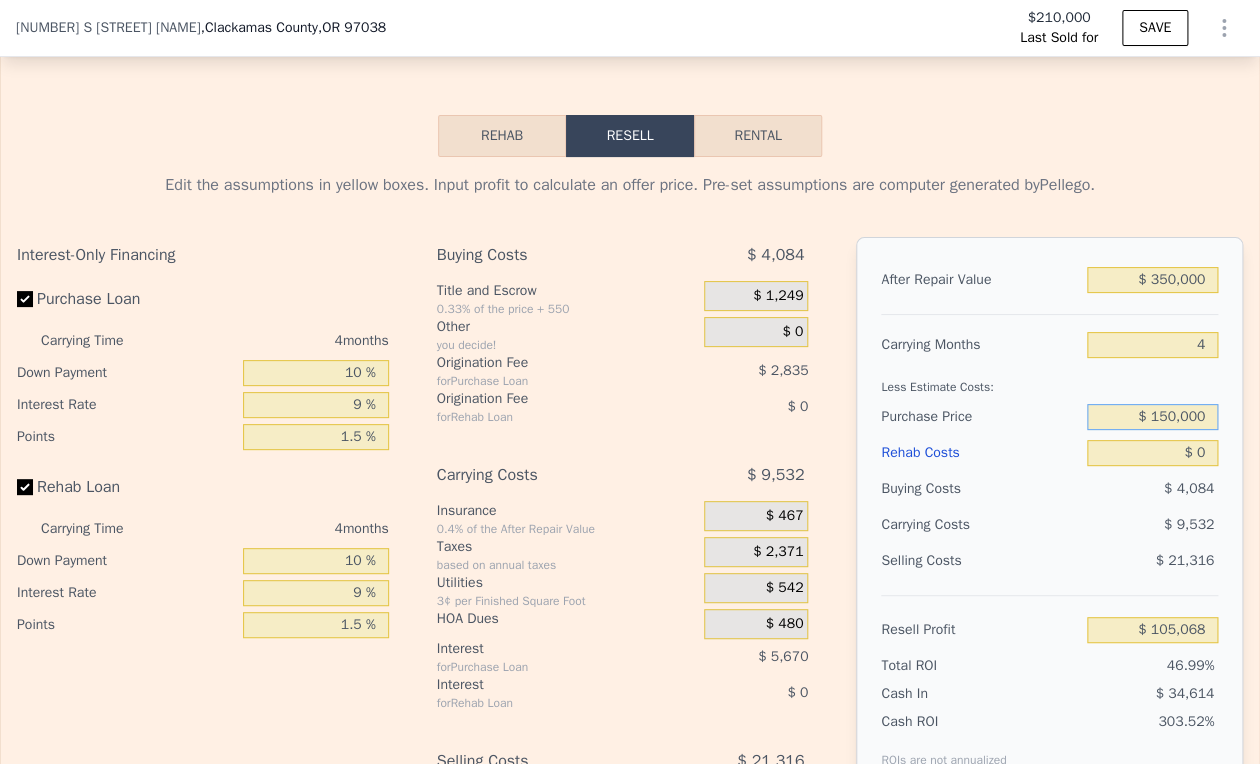 type on "$ 150,000" 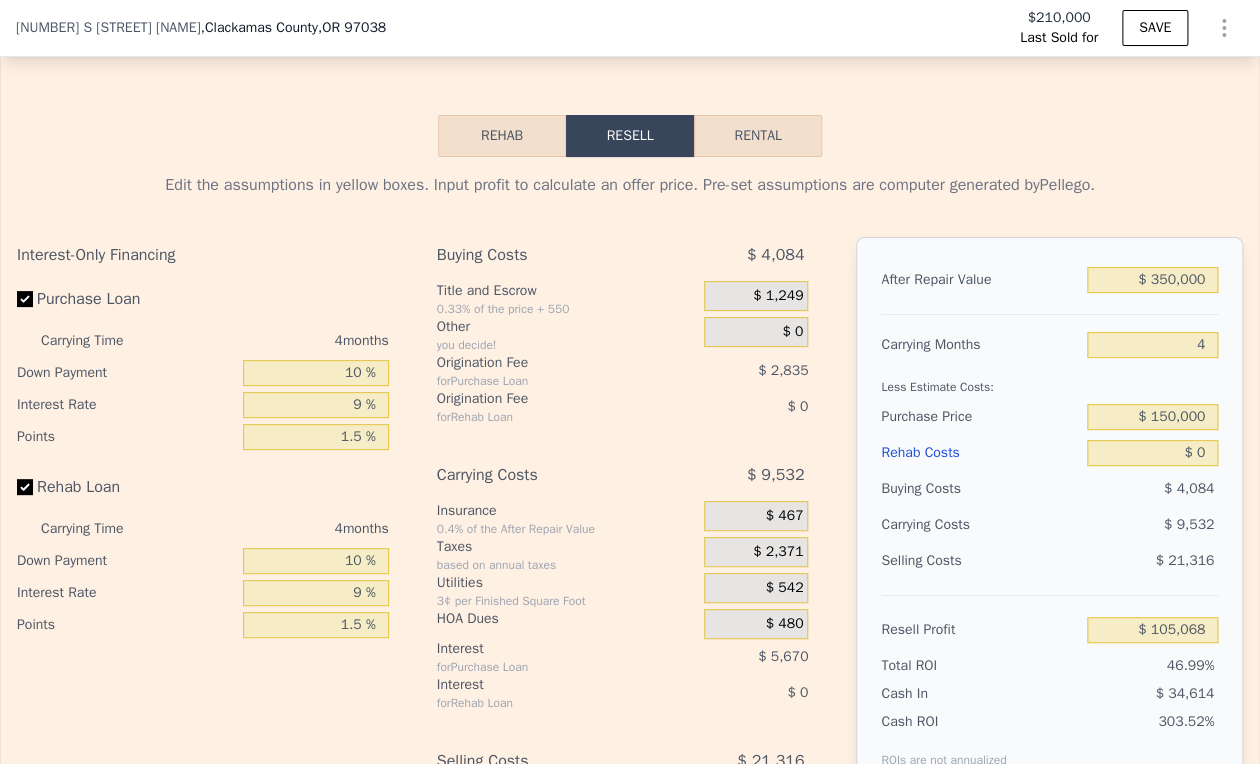 click on "$ 9,532" at bounding box center [1115, 525] 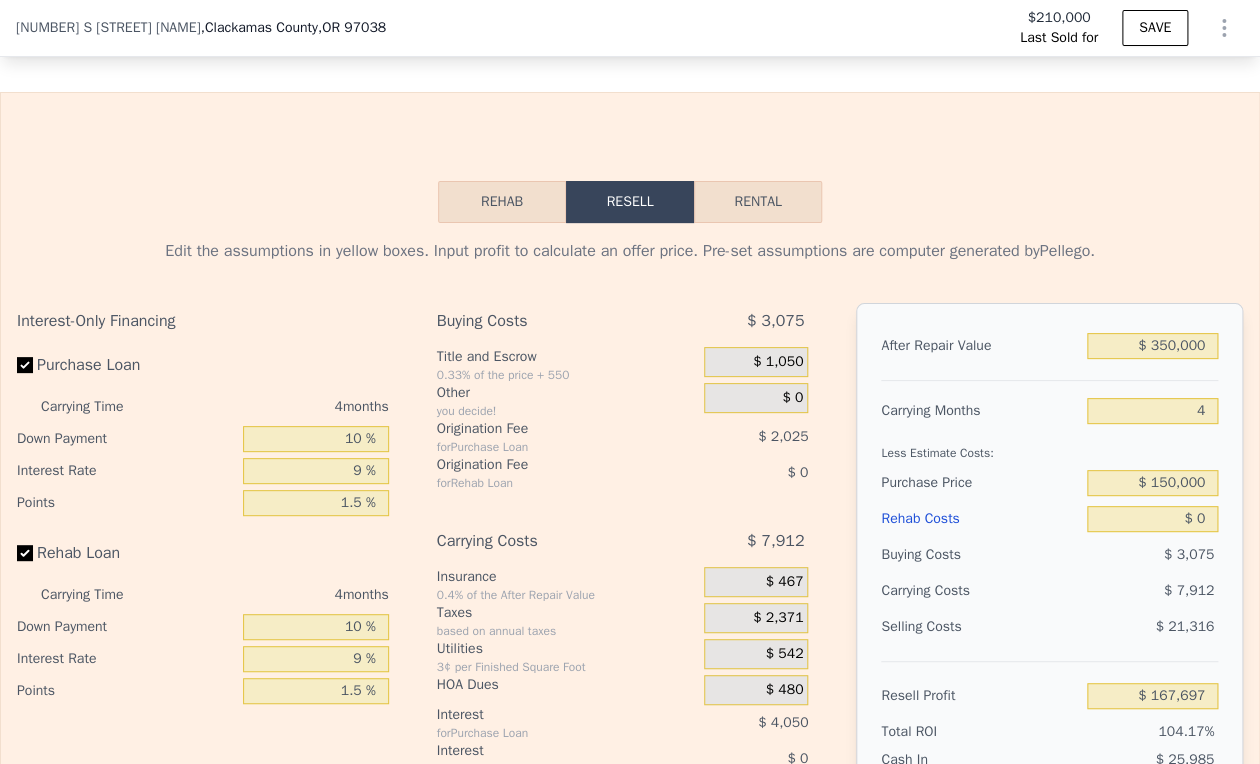 scroll, scrollTop: 2659, scrollLeft: 0, axis: vertical 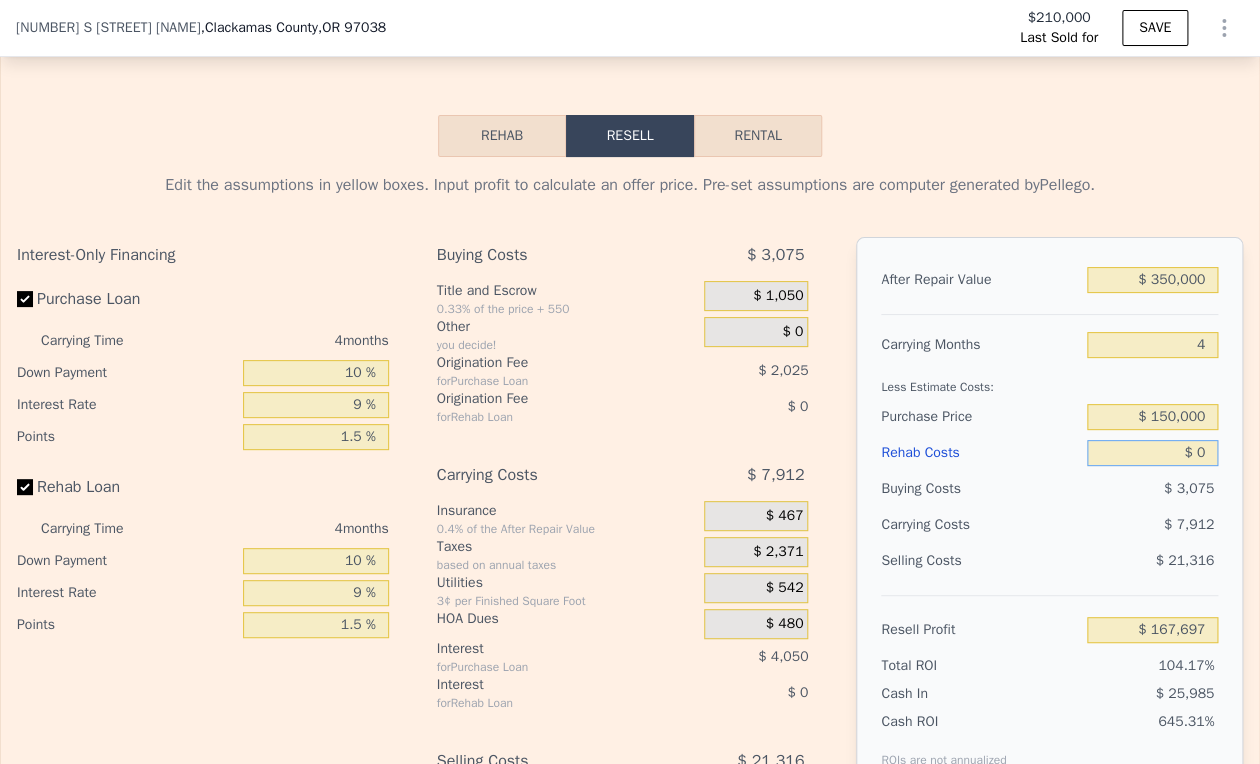 drag, startPoint x: 1197, startPoint y: 468, endPoint x: 1169, endPoint y: 462, distance: 28.635643 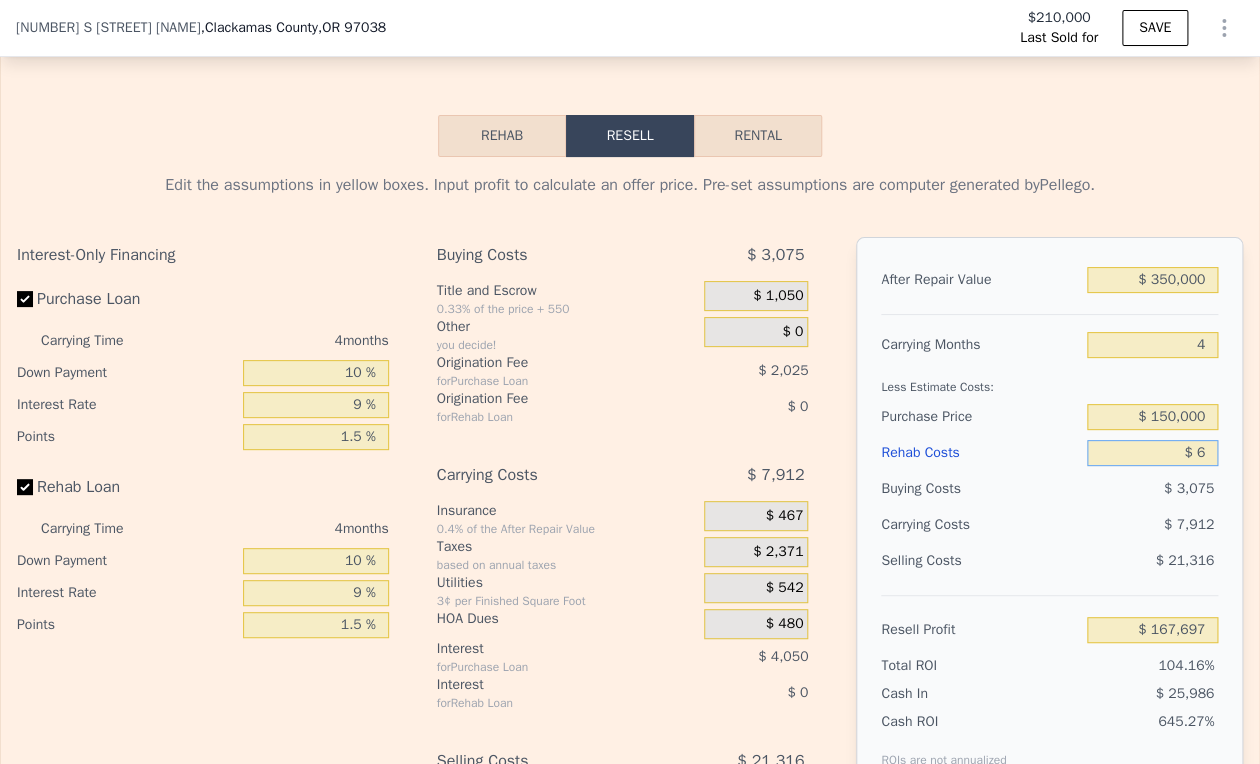 type on "$ 167,691" 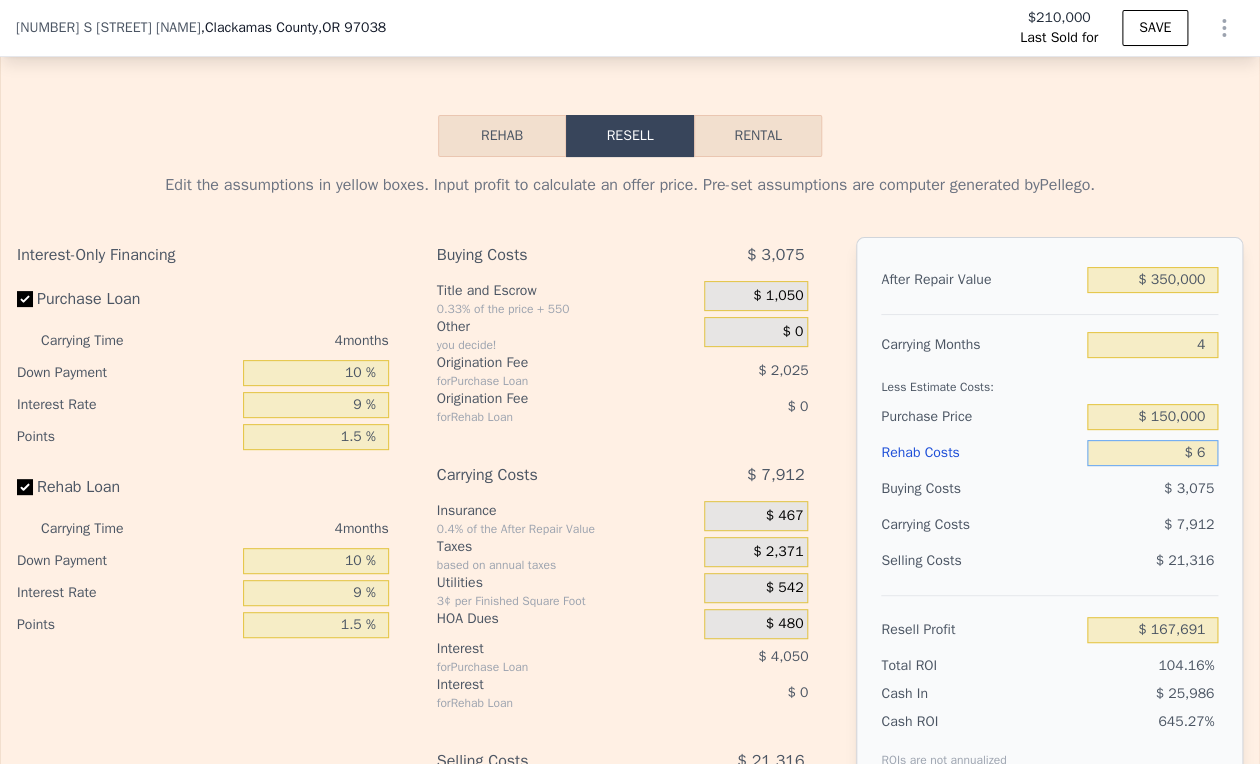 type on "$ 60" 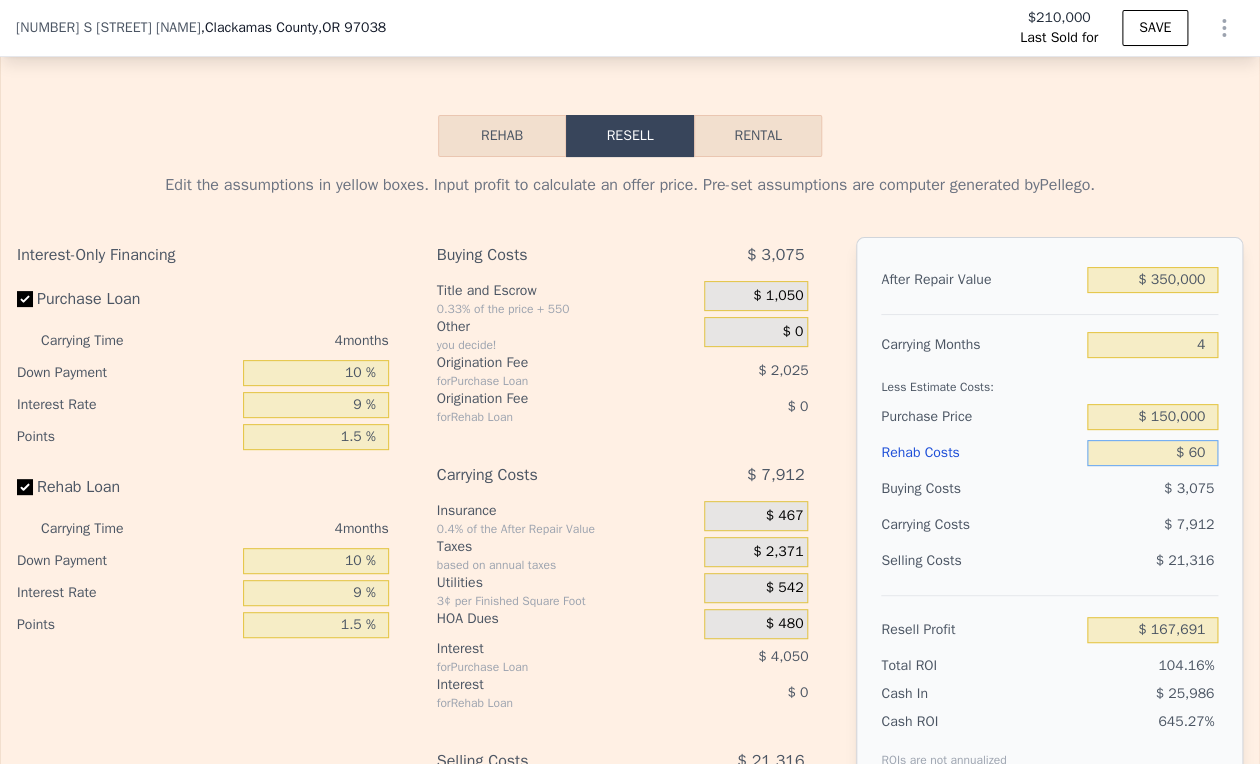 type on "$ 167,636" 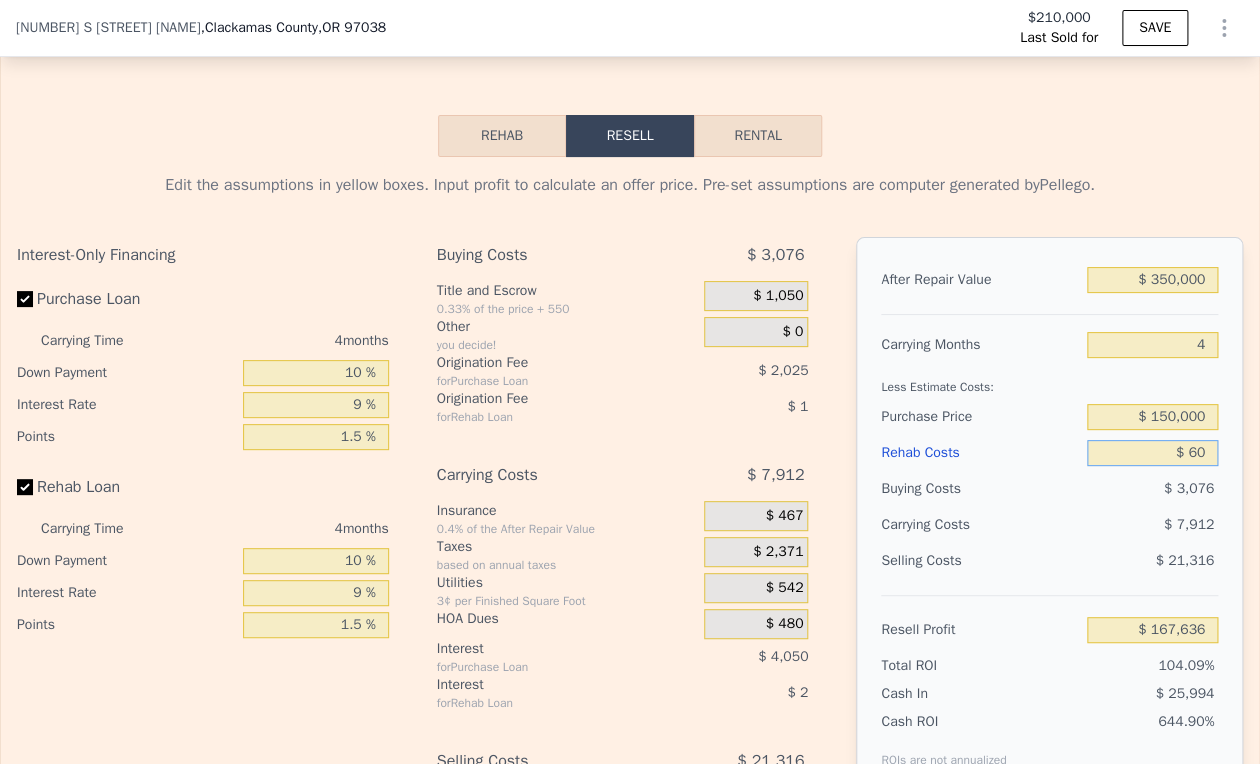 type on "$ 600" 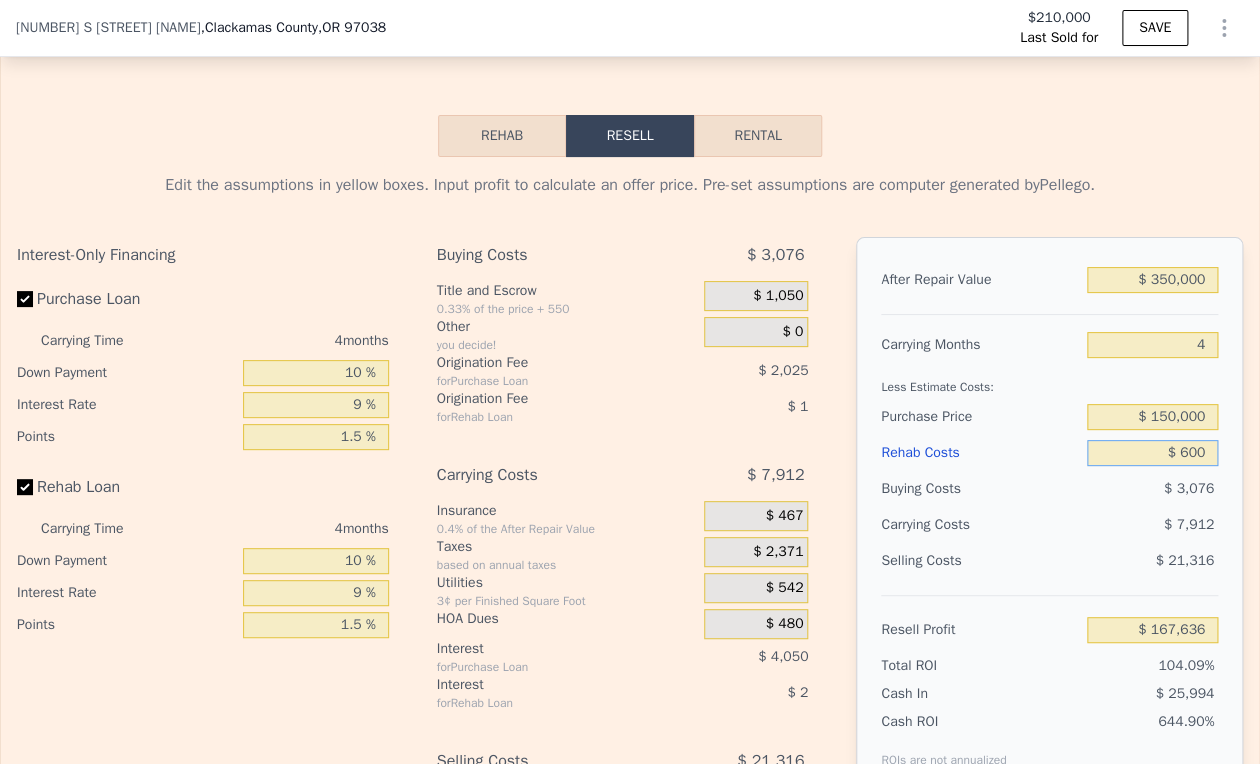 type on "$ 167,073" 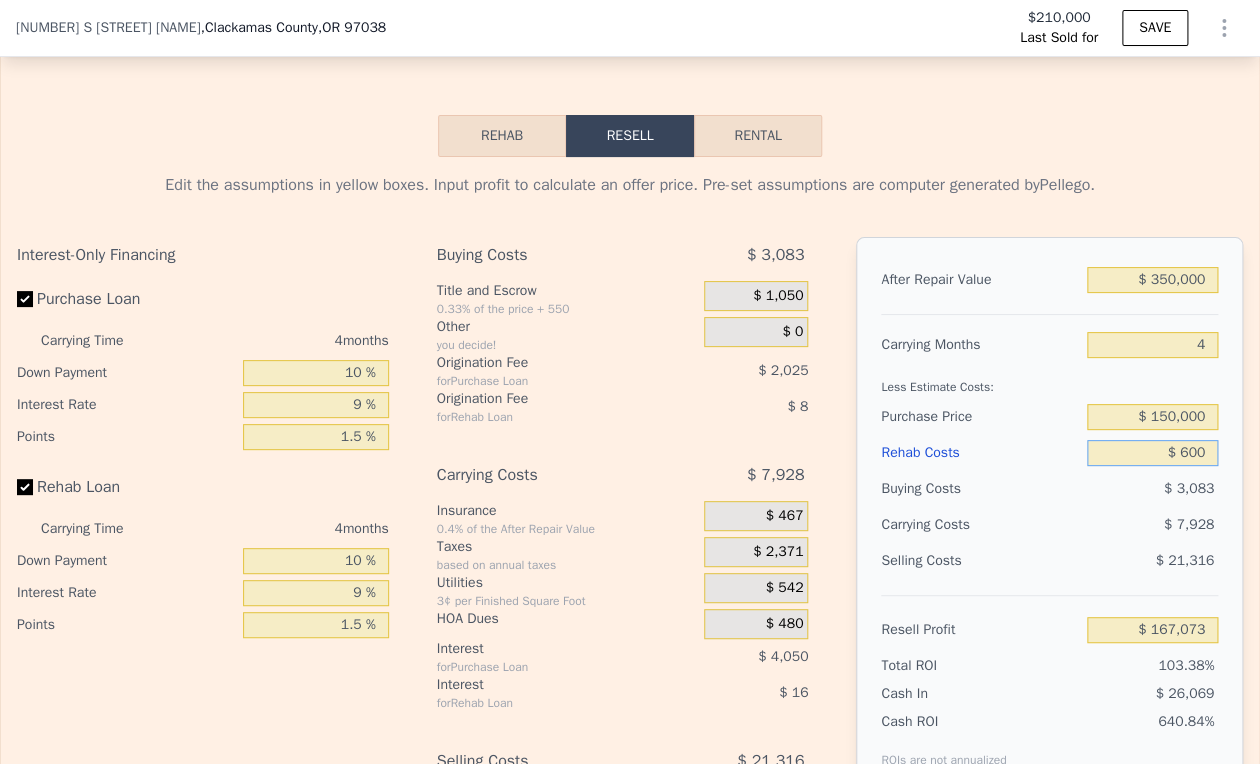 type on "$ 6,000" 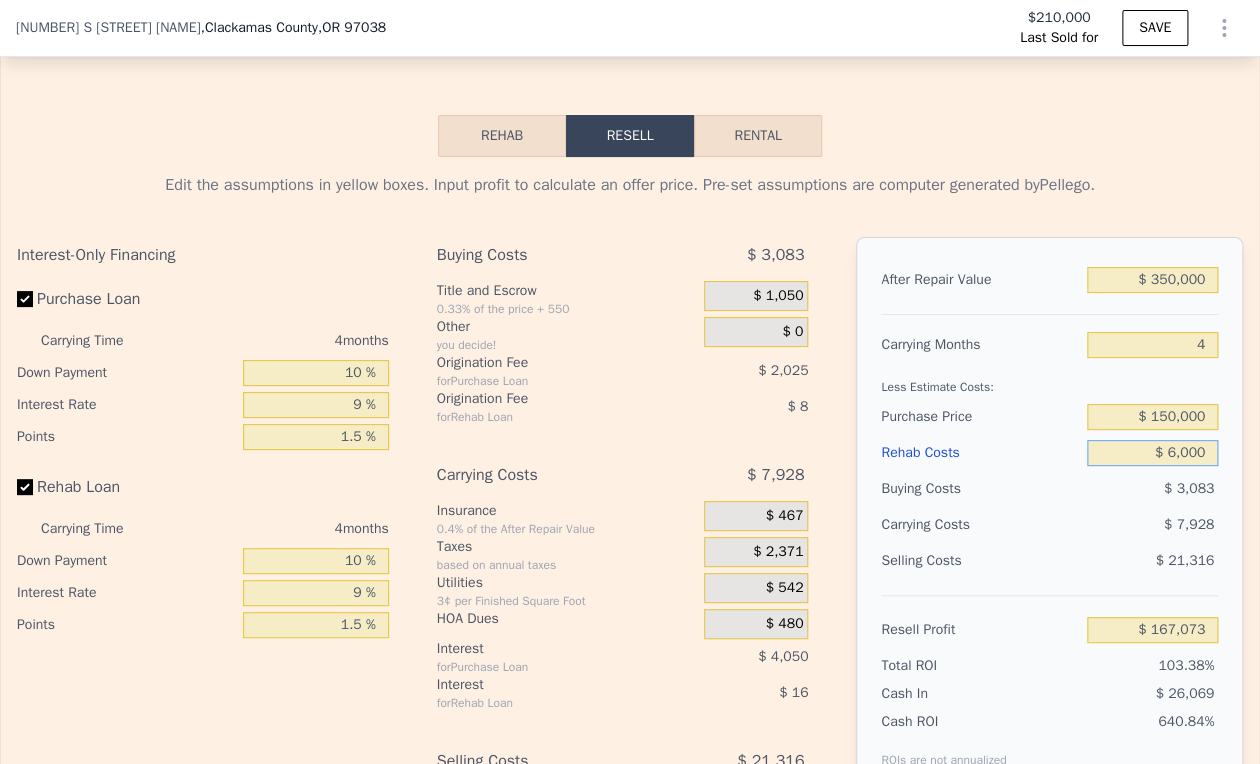 type on "$ 161,452" 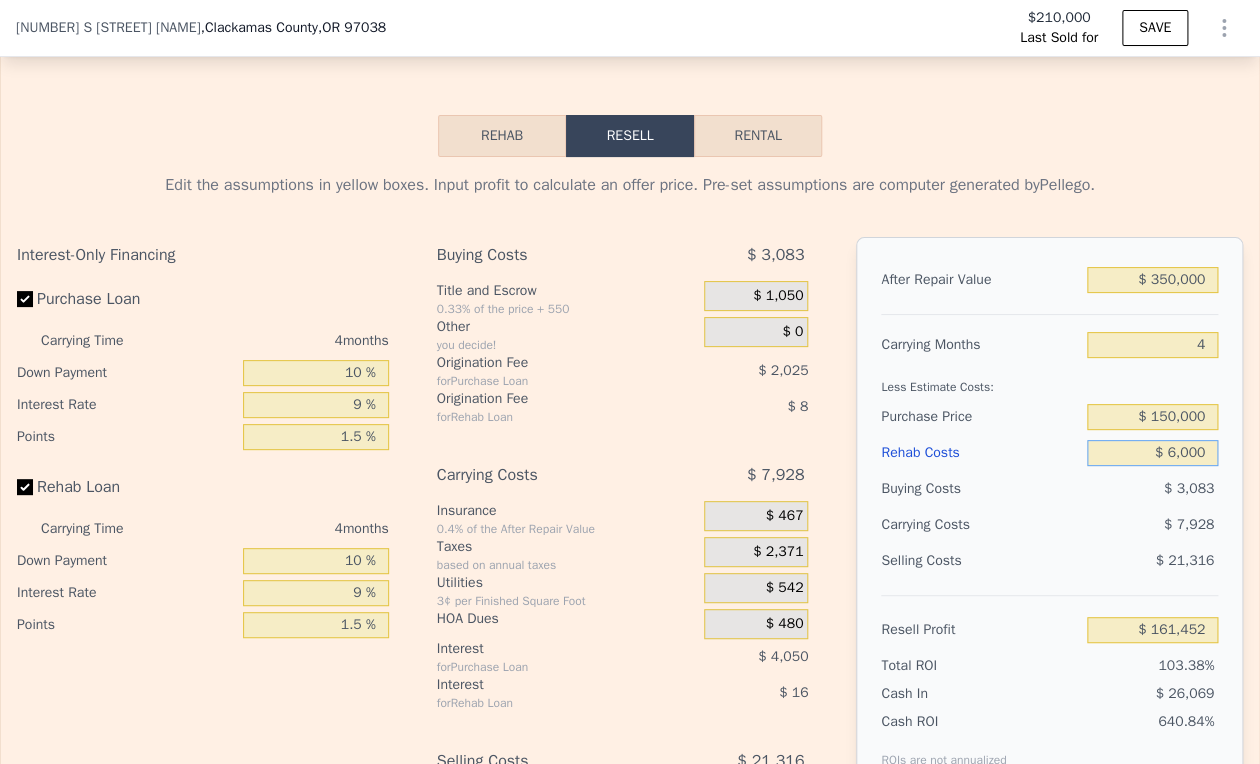 type on "$ 60,000" 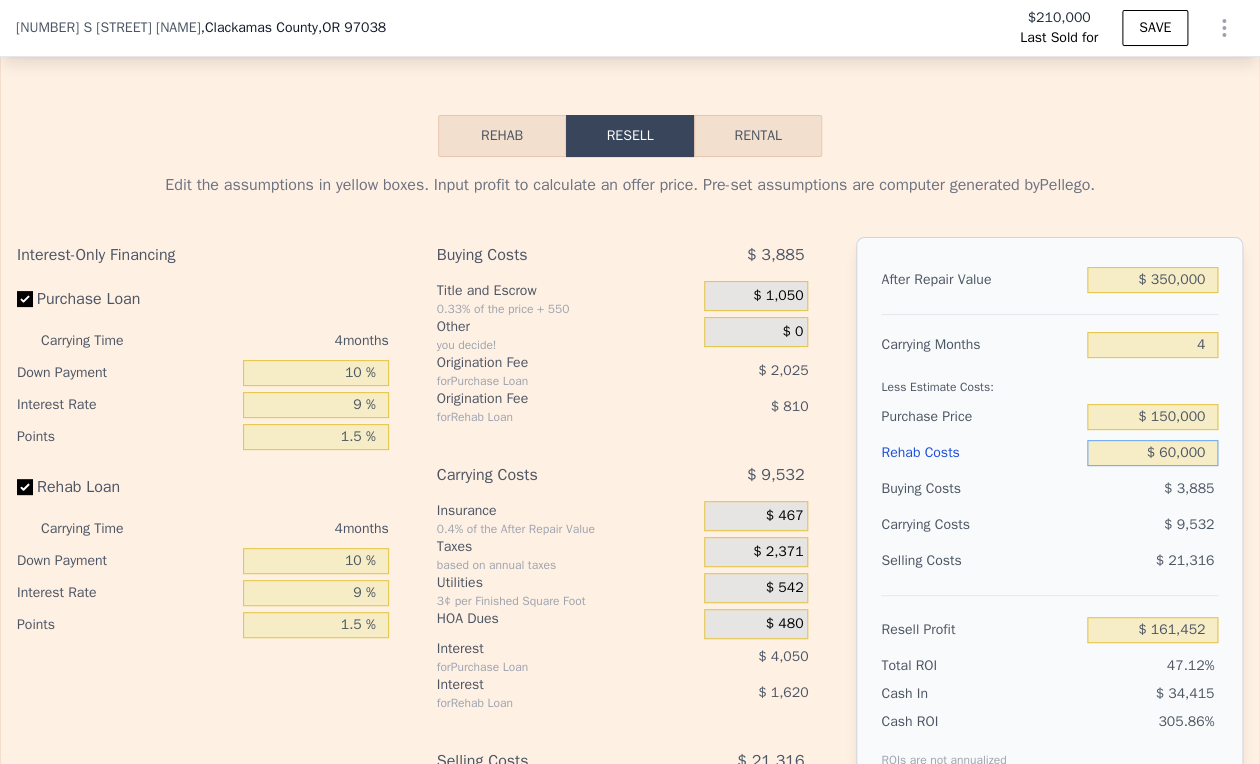type on "$ 105,267" 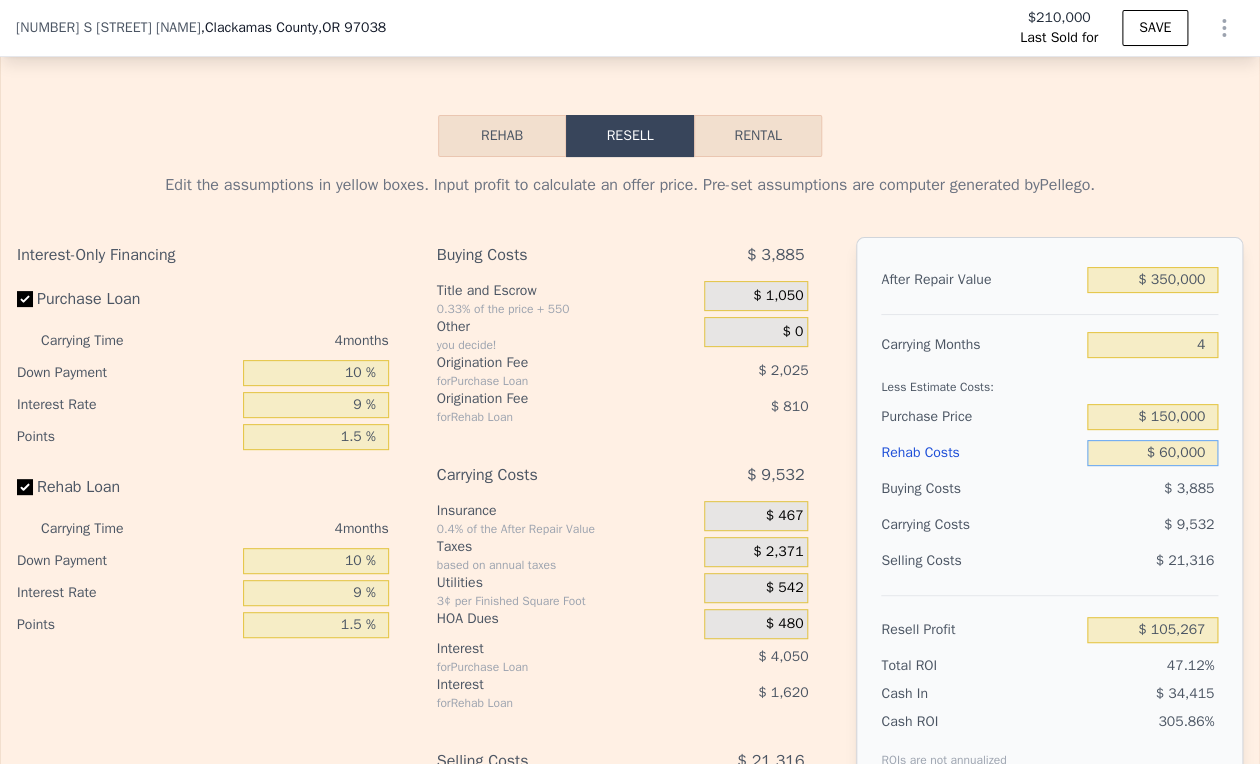 type on "$ 60,000" 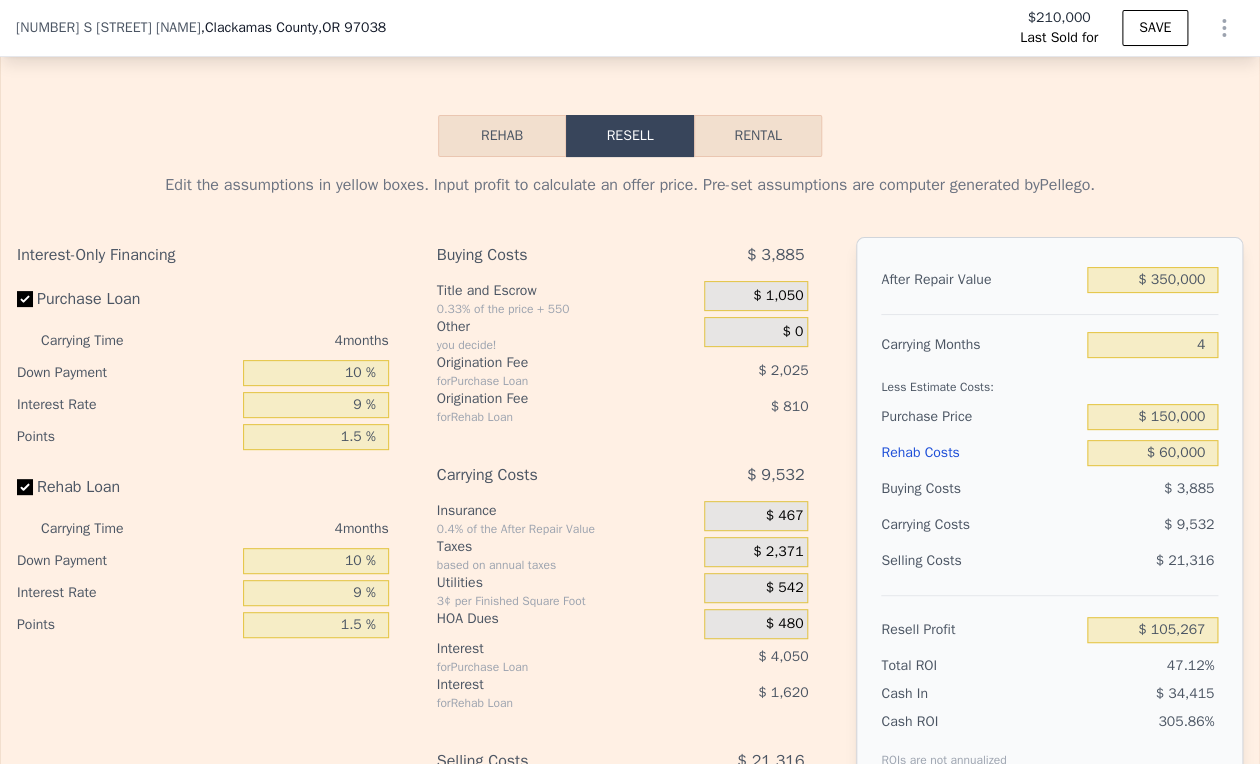 click on "$ 9,532" at bounding box center [1115, 525] 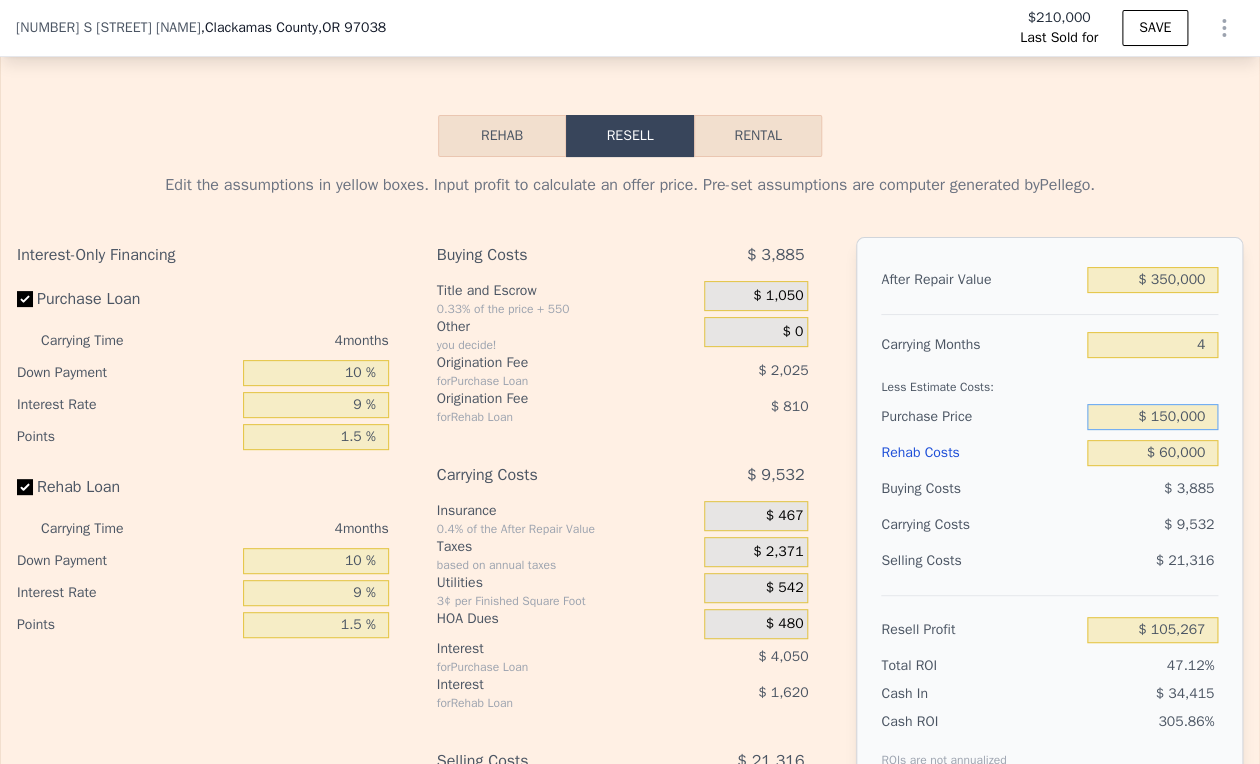 drag, startPoint x: 1197, startPoint y: 424, endPoint x: 1132, endPoint y: 429, distance: 65.192024 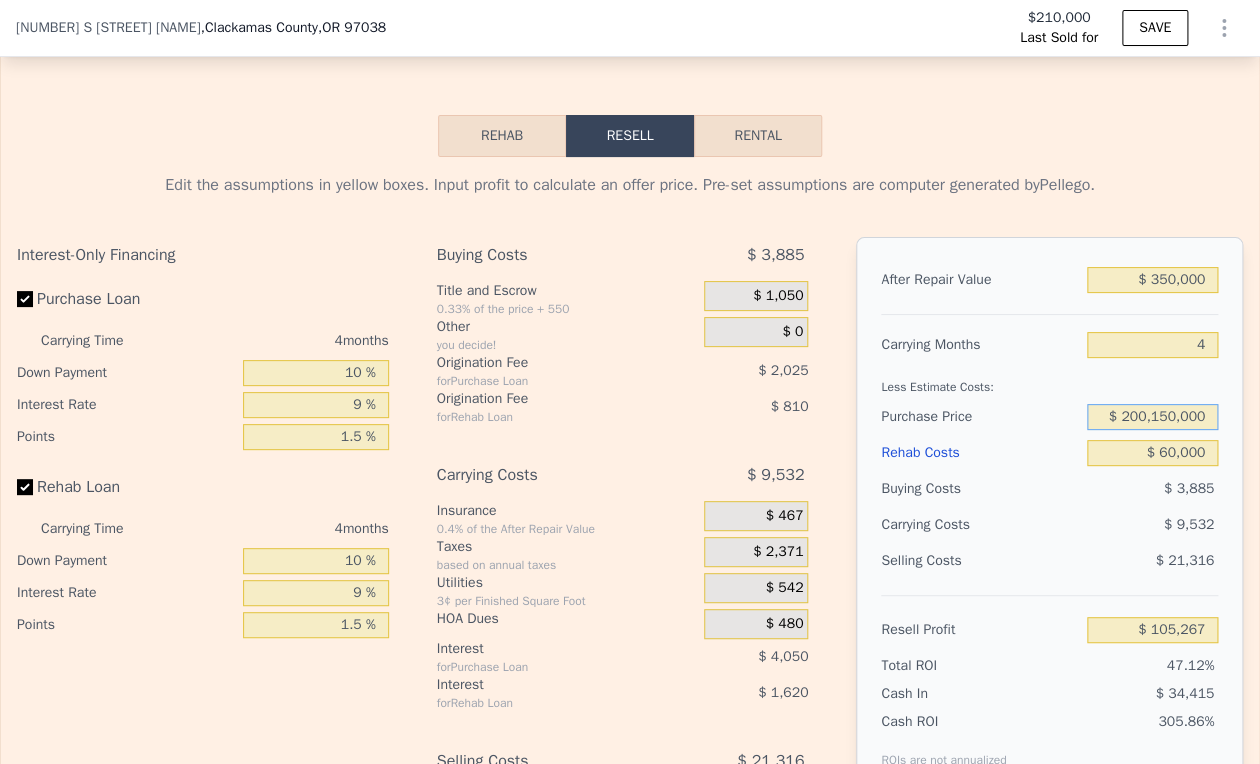 click on "$ 200,150,000" at bounding box center [1153, 417] 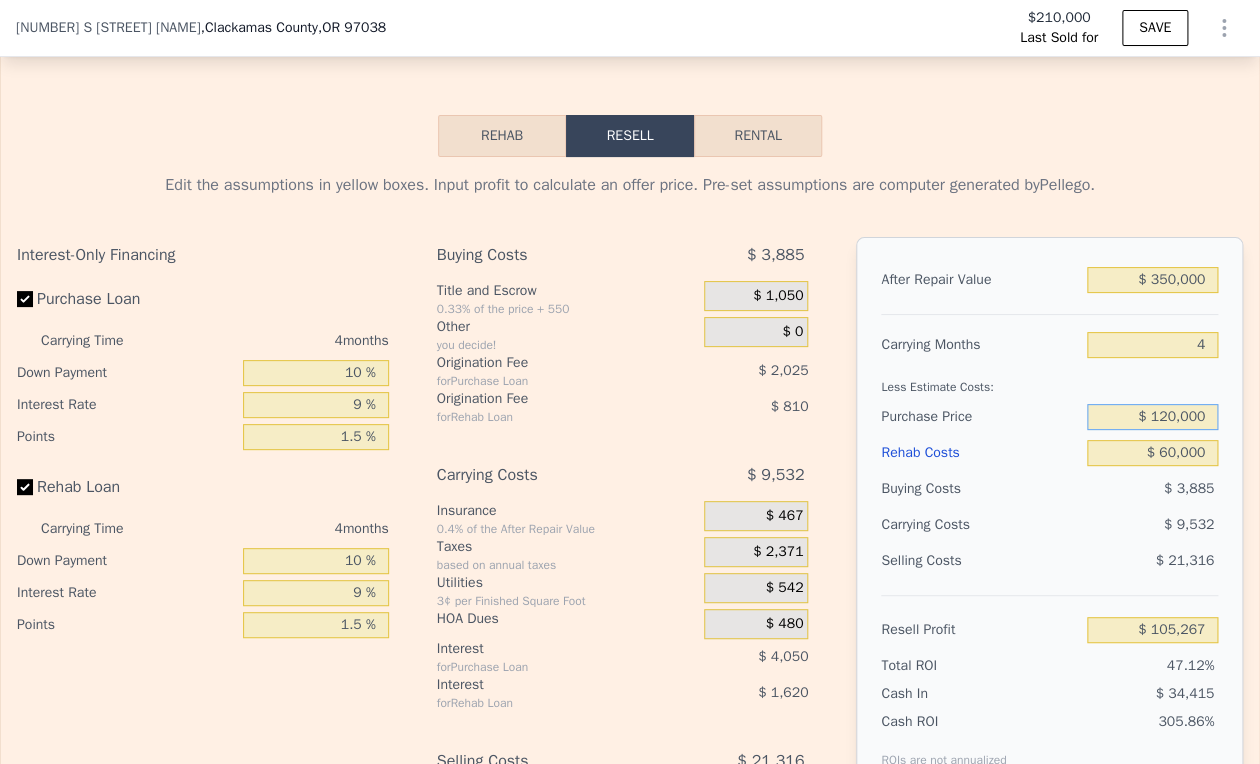 type on "$ 120,000" 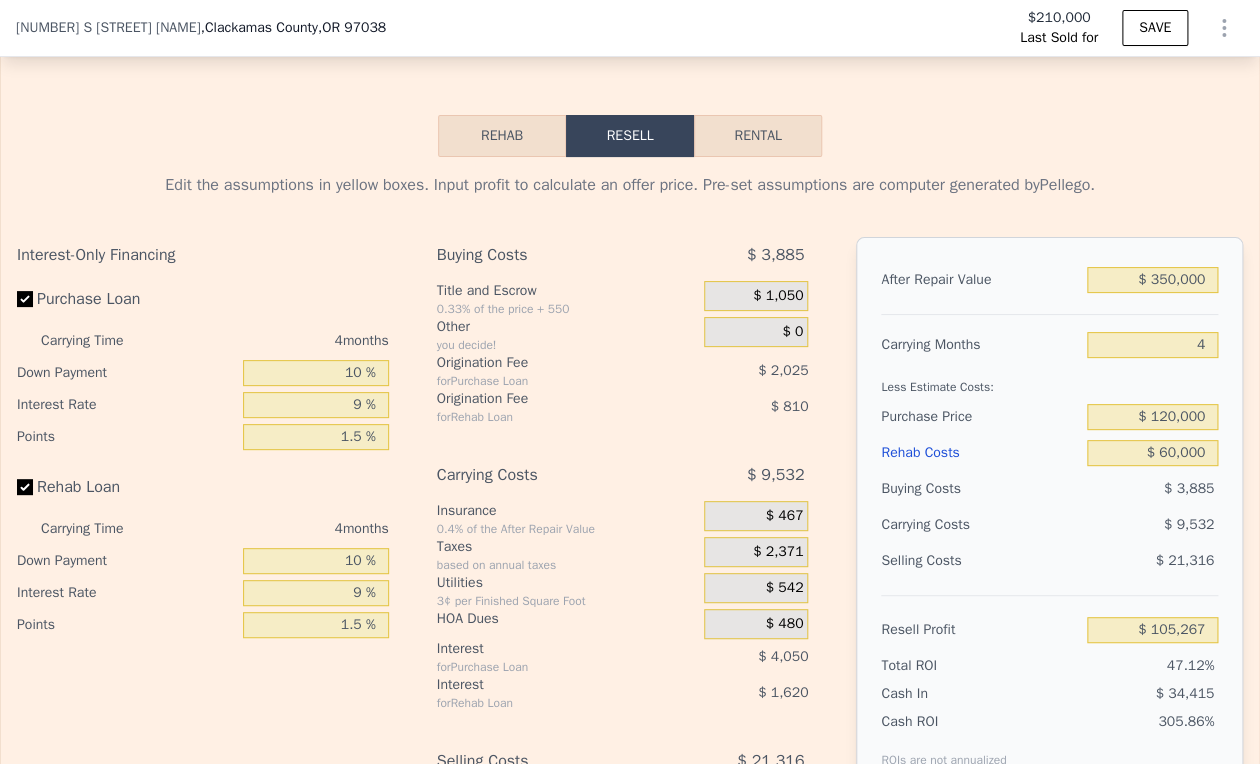 click on "$ 3,885" at bounding box center [1152, 489] 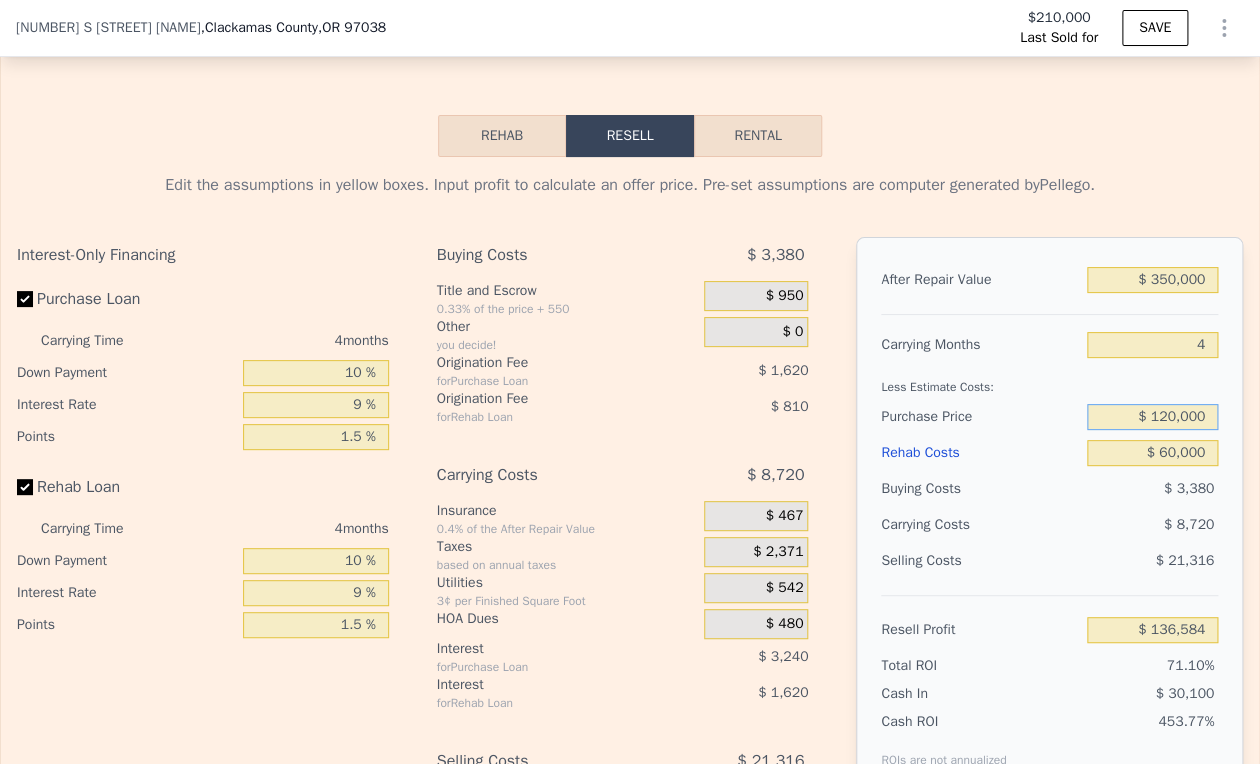 click on "$ 120,000" at bounding box center (1153, 417) 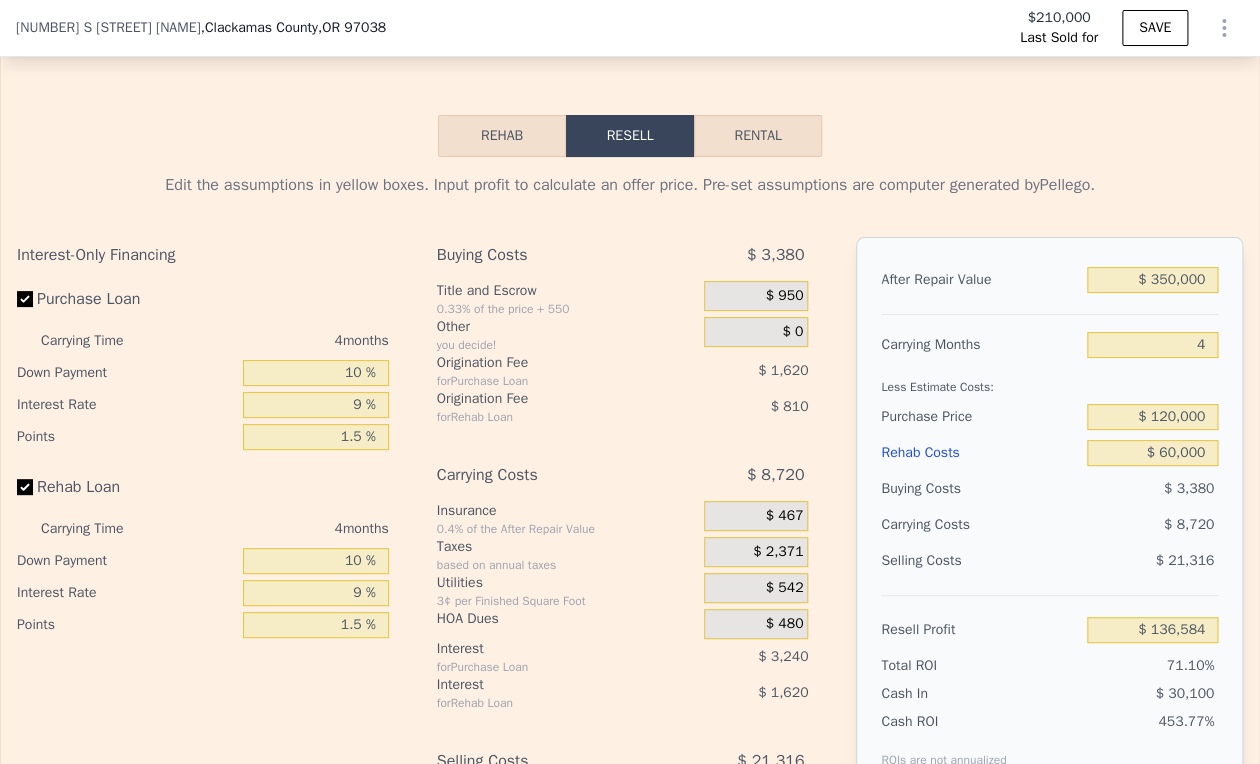 click on "After Repair Value $ 350,000 Carrying Months 4 Less Estimate Costs: Purchase Price $ 120,000 Rehab Costs $ 60,000 Buying Costs $ 3,380 Carrying Costs $ 8,720 Selling Costs $ 21,316 Resell Profit $ 136,584 Total ROI 71.10% Cash In $ 30,100 Cash ROI ROIs are not annualized 453.77%" at bounding box center (1049, 515) 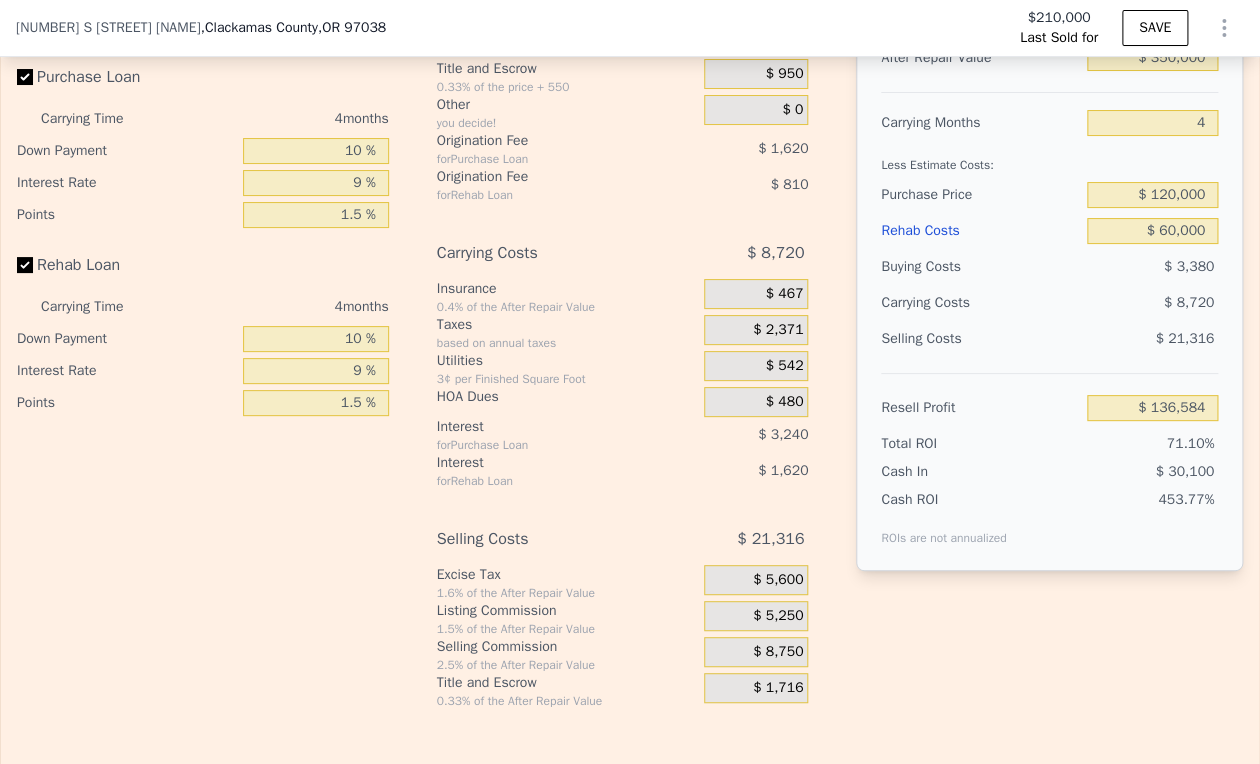 scroll, scrollTop: 2659, scrollLeft: 0, axis: vertical 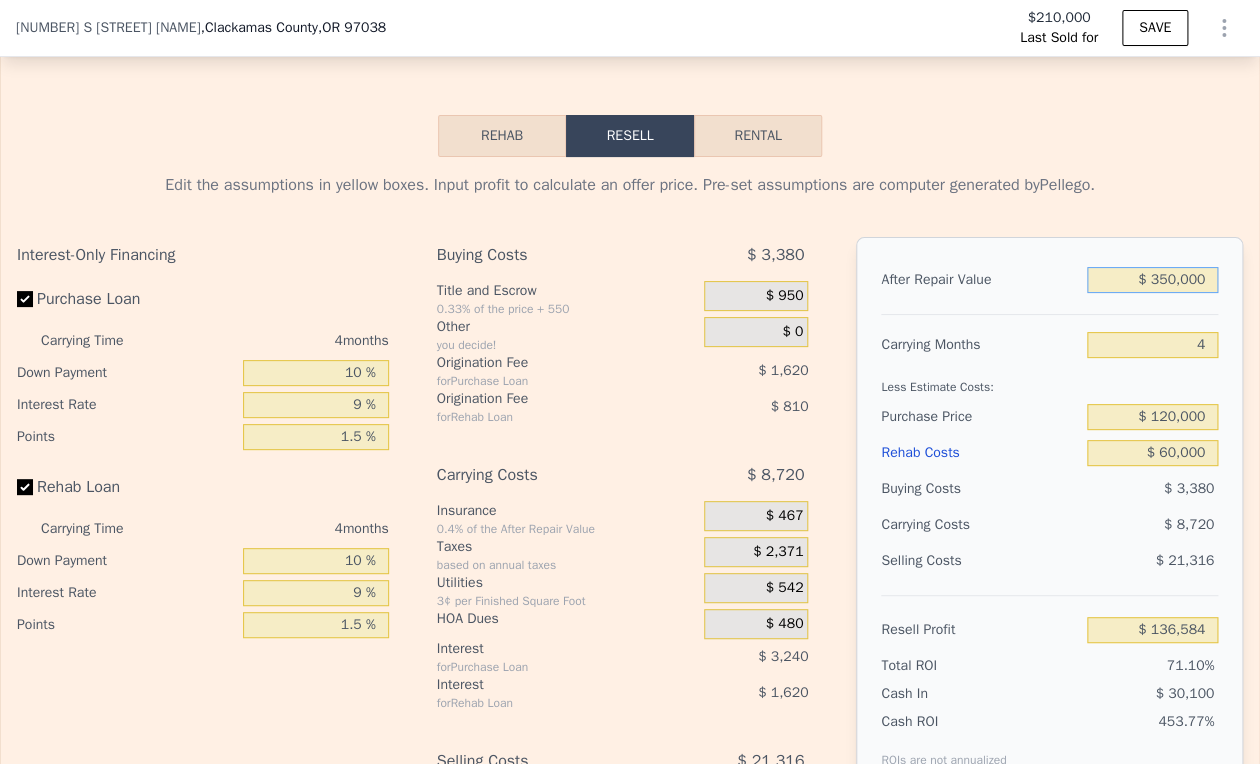 click on "$ 350,000" at bounding box center (1153, 280) 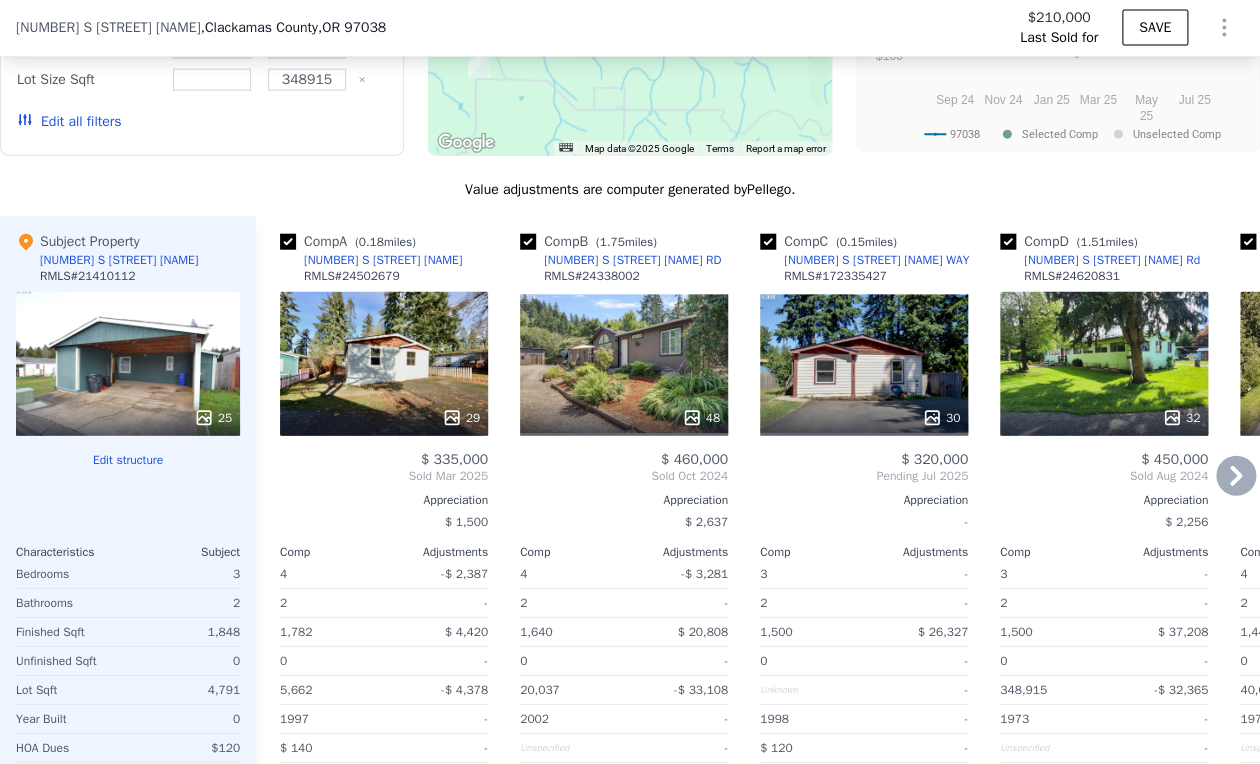 scroll, scrollTop: 1770, scrollLeft: 0, axis: vertical 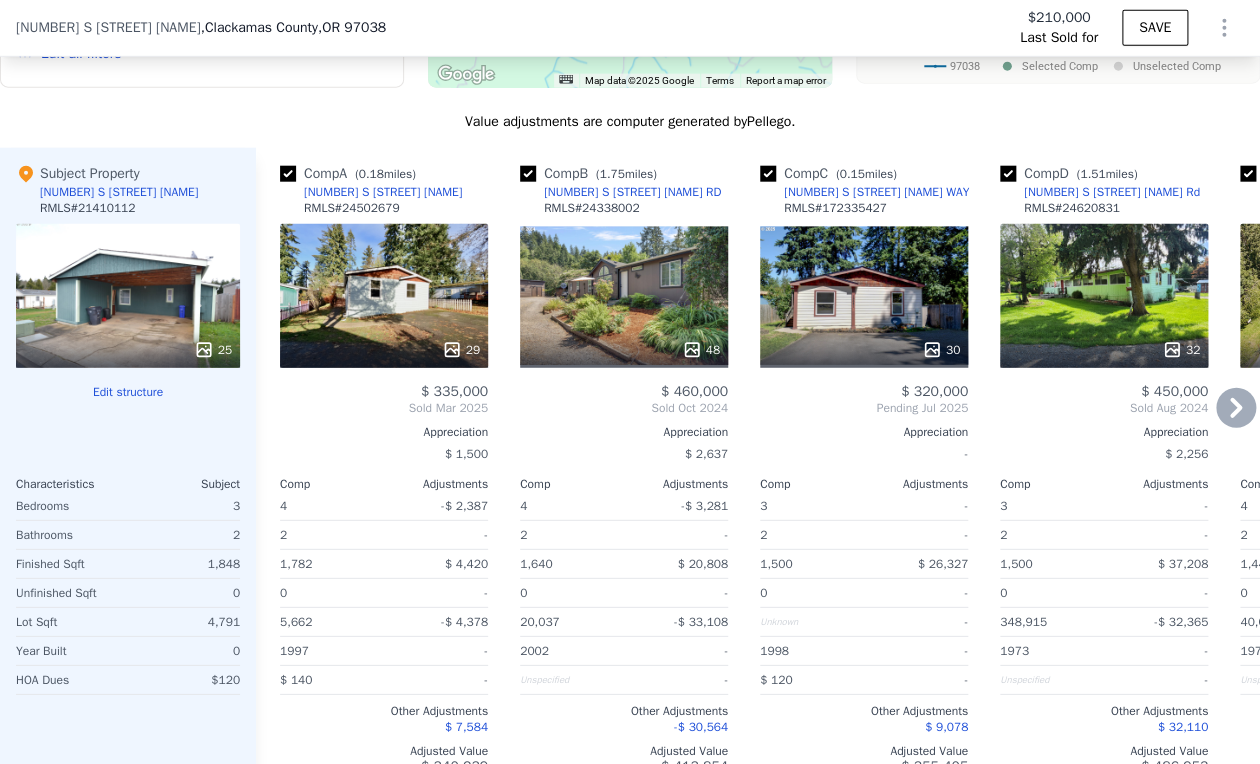 click 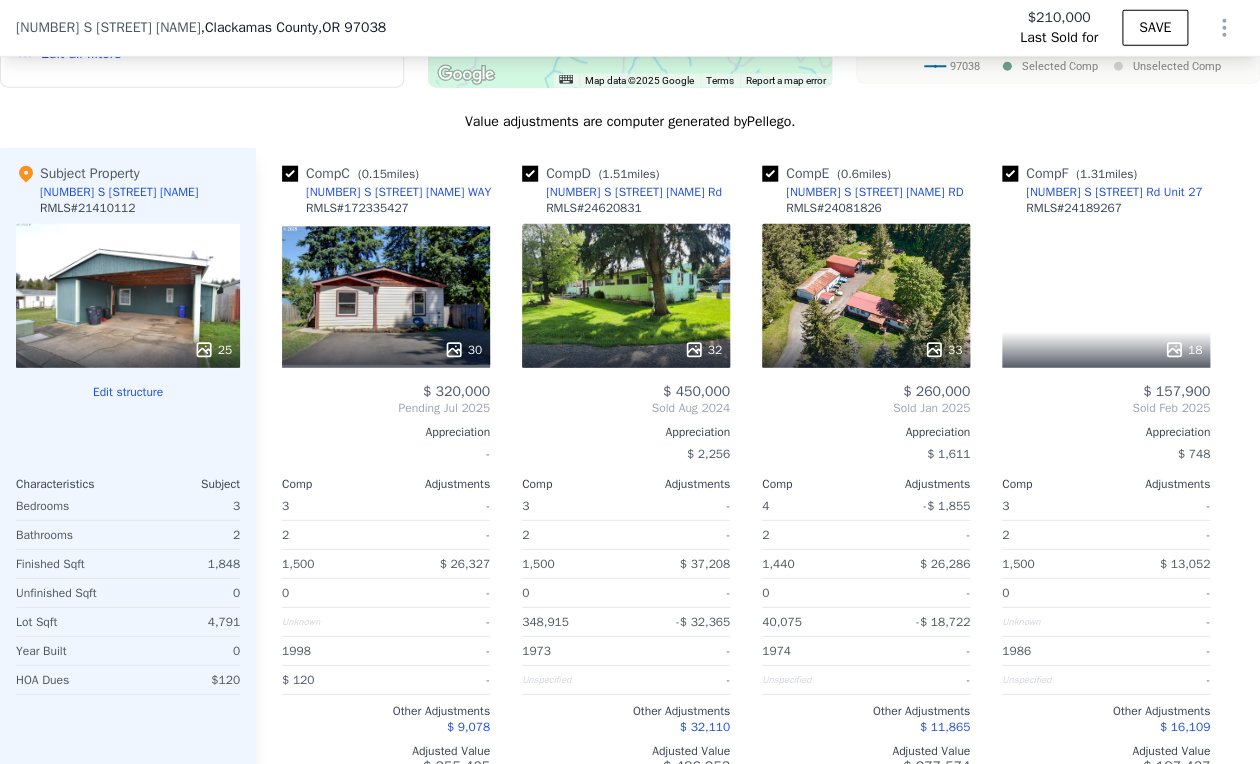 scroll, scrollTop: 0, scrollLeft: 480, axis: horizontal 